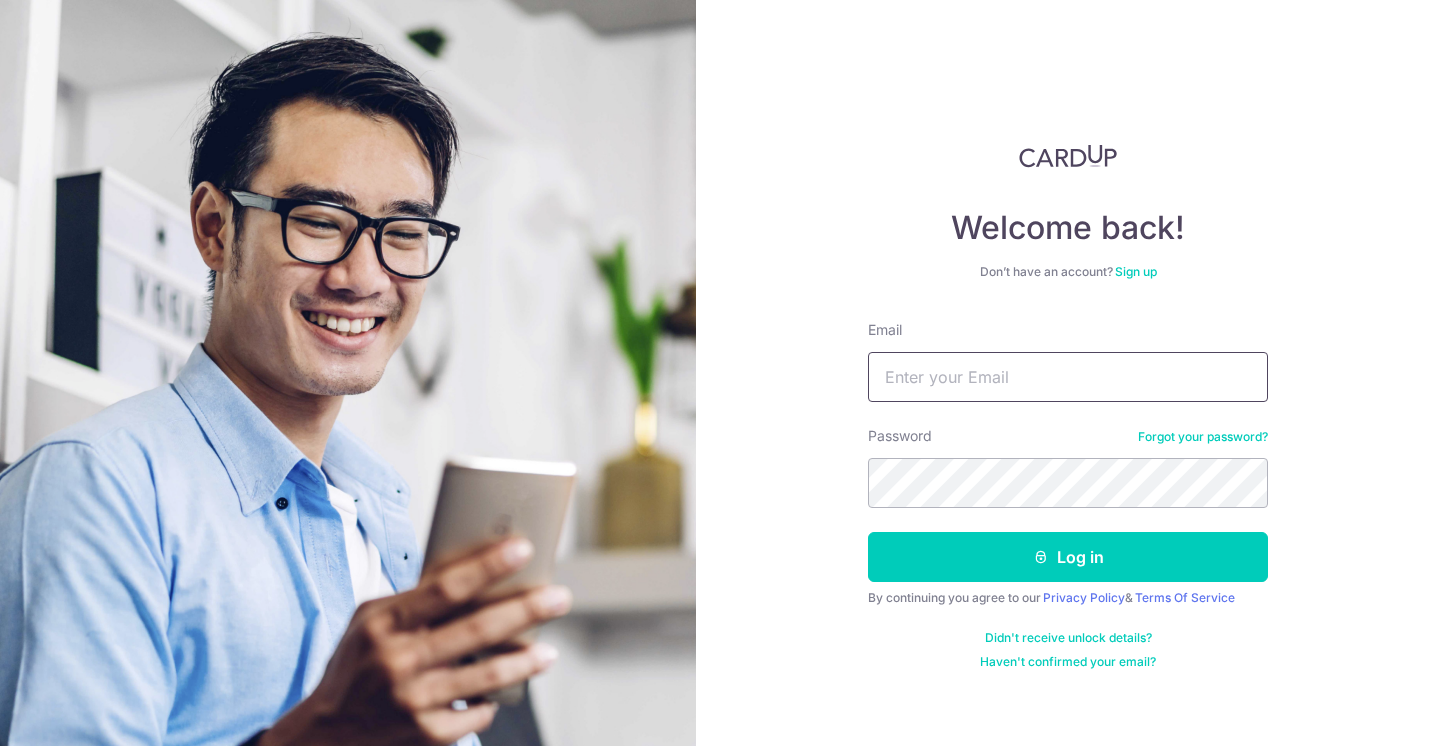 scroll, scrollTop: 0, scrollLeft: 0, axis: both 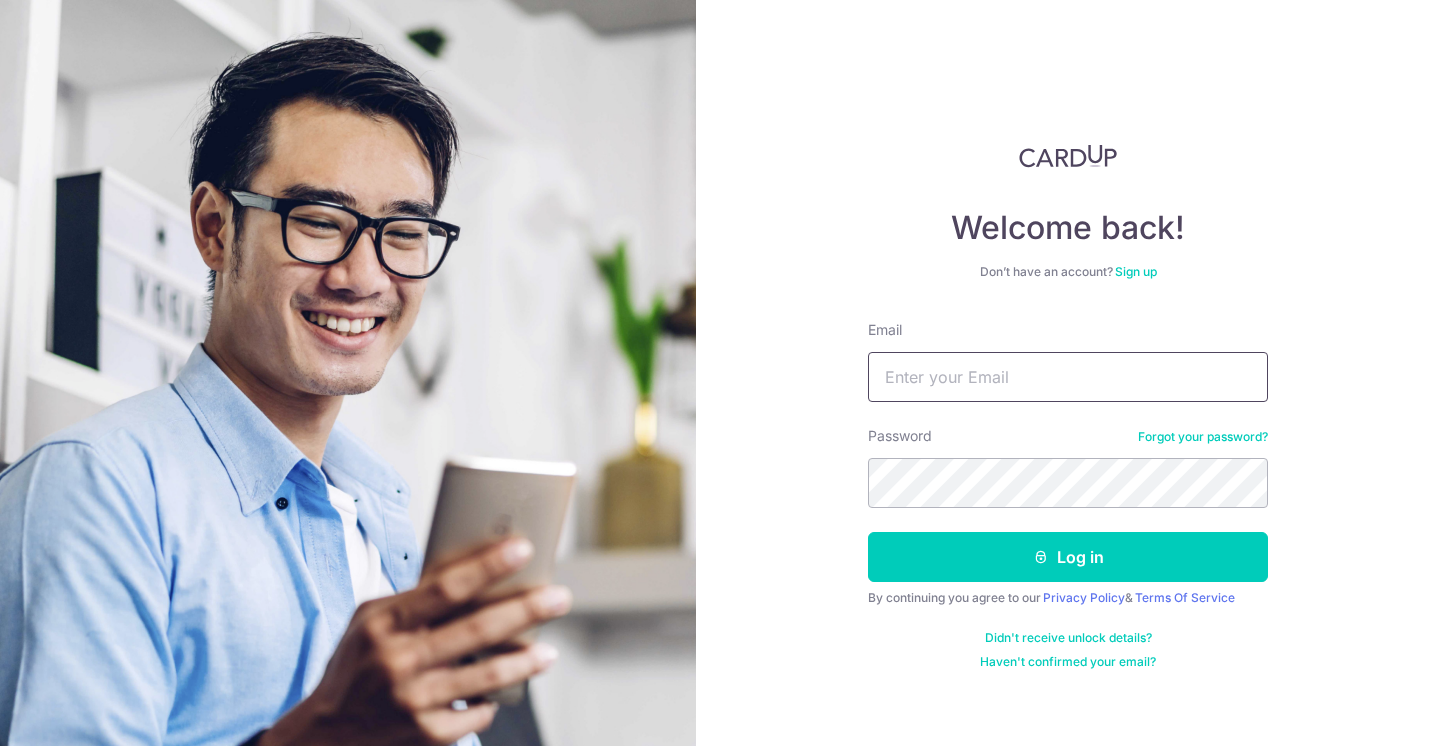 type on "robert.irvine86@icloud.com" 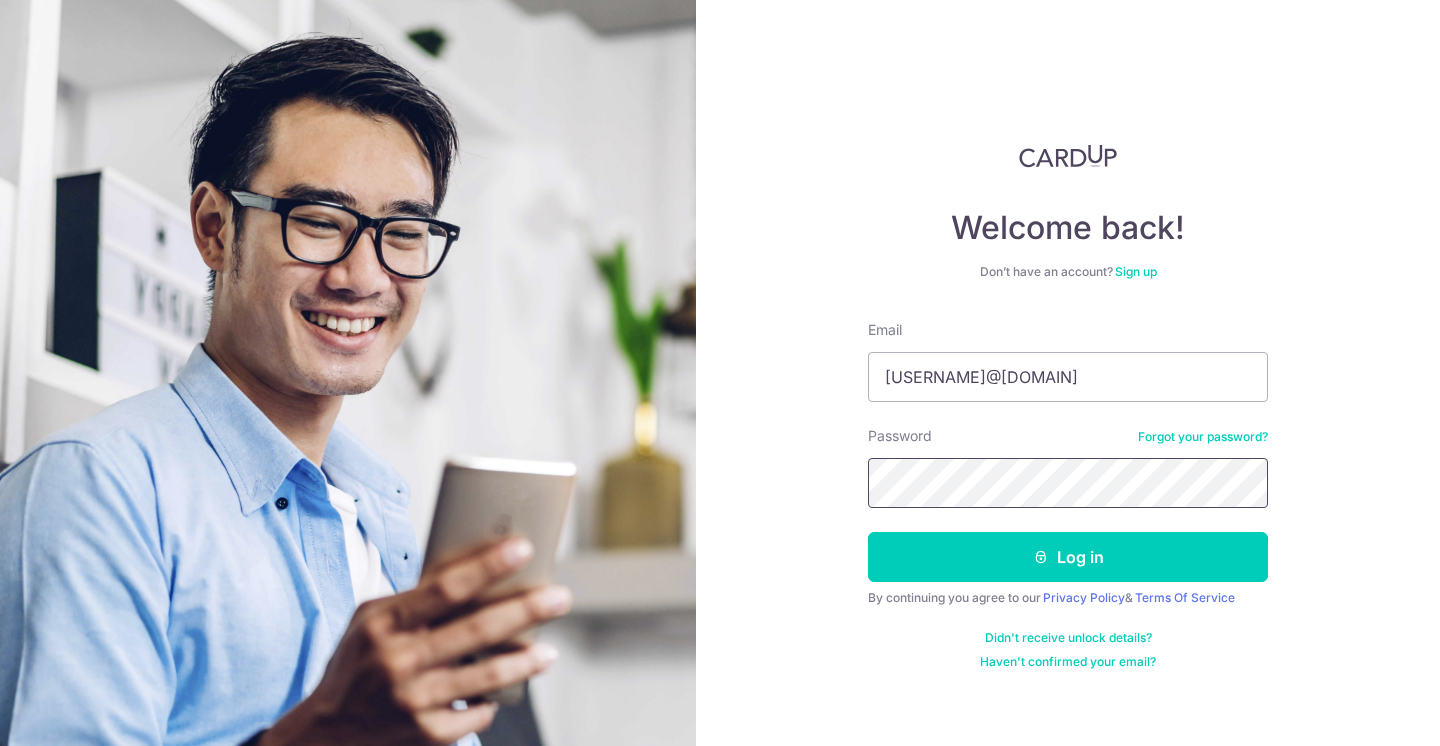 click on "Log in" at bounding box center [1068, 557] 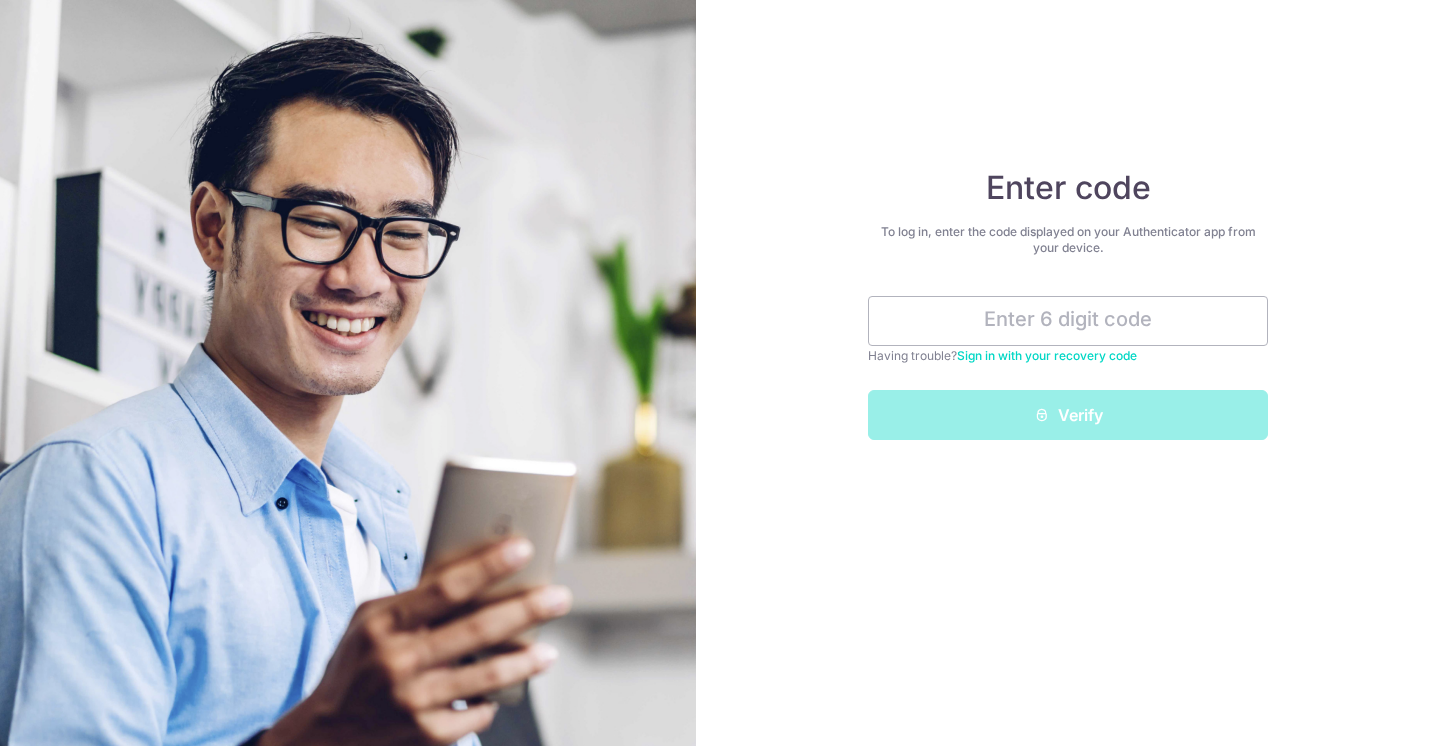 scroll, scrollTop: 0, scrollLeft: 0, axis: both 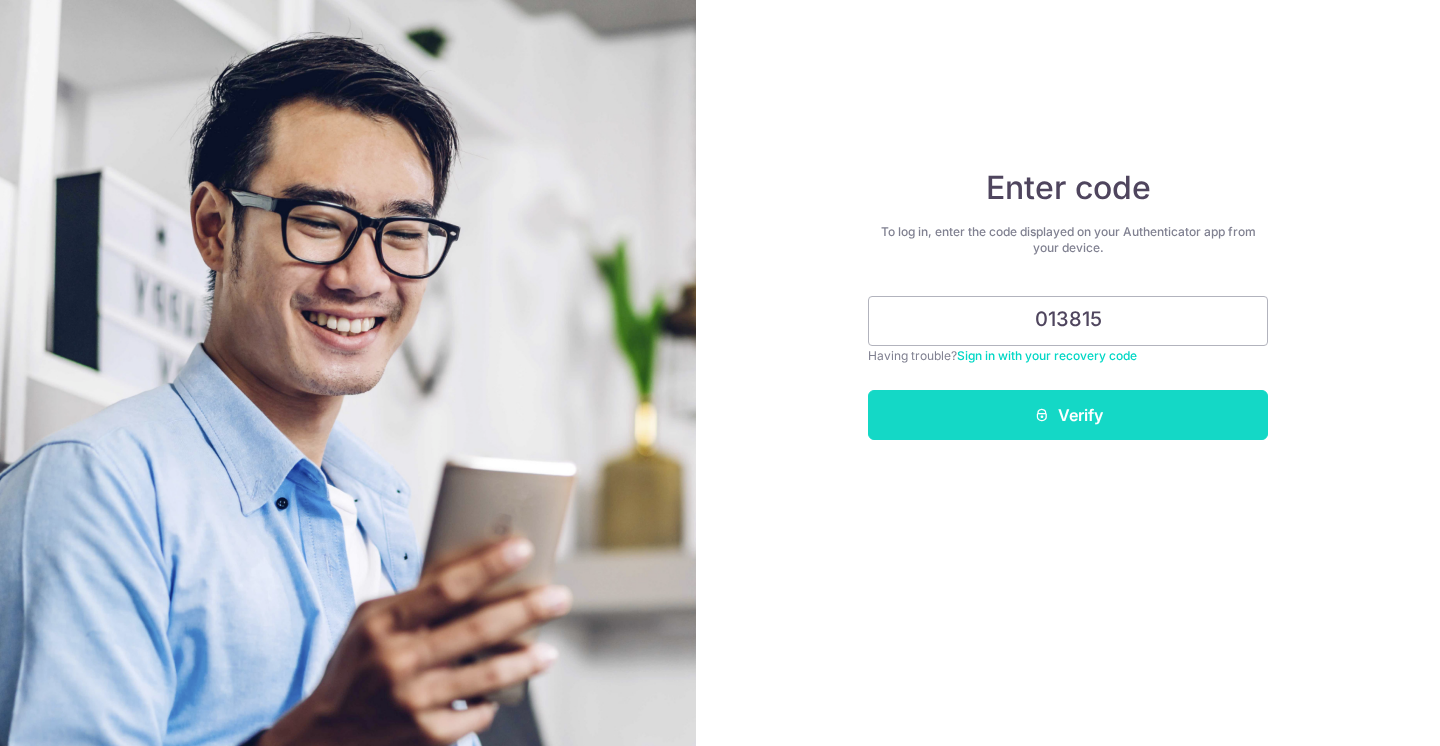 type on "013815" 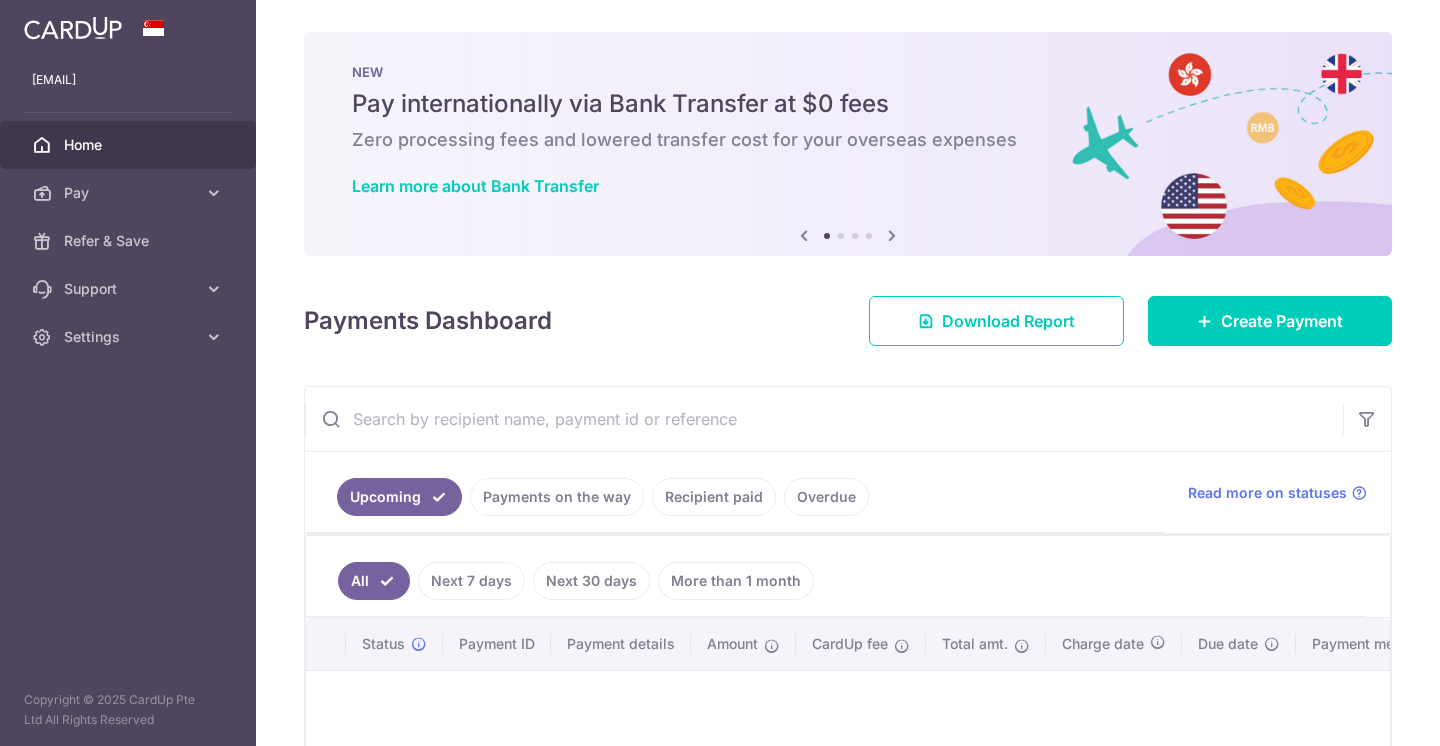 scroll, scrollTop: 0, scrollLeft: 0, axis: both 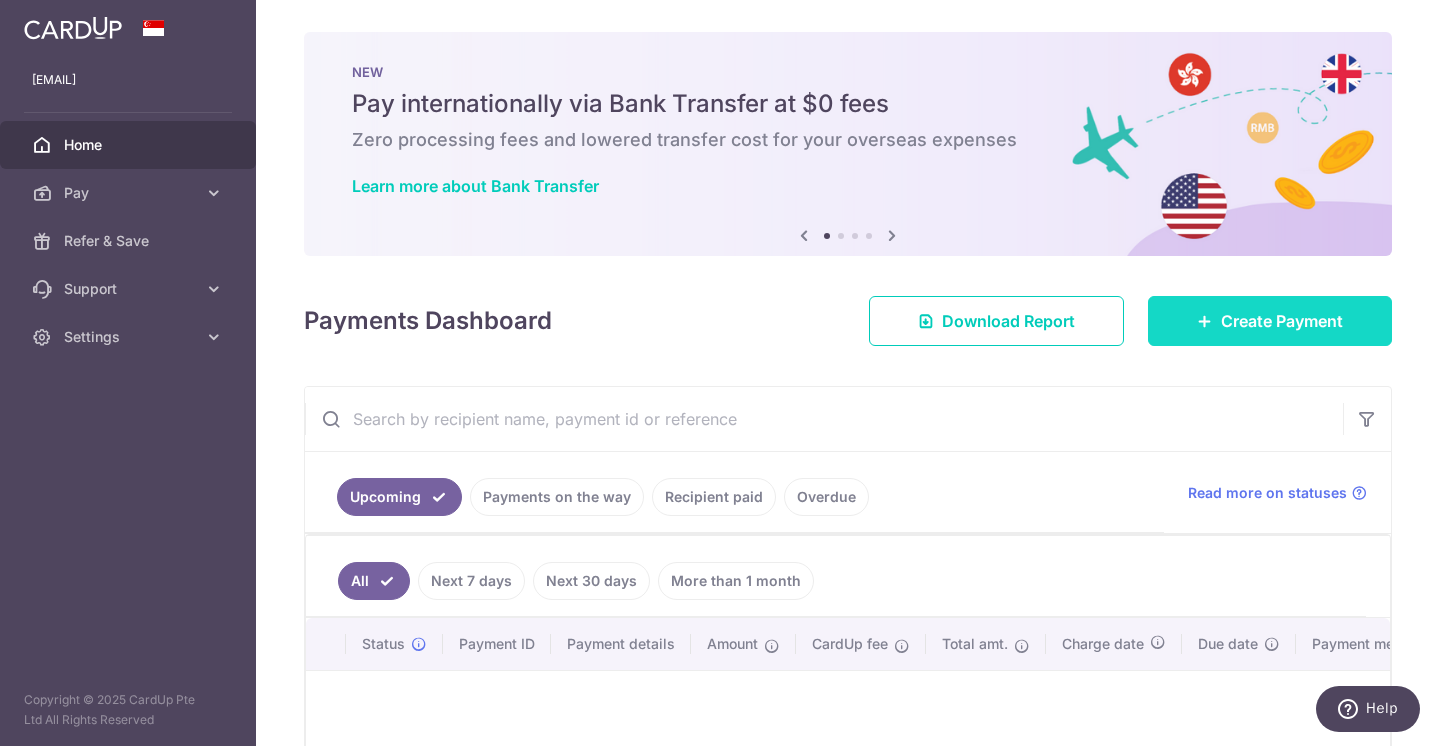 click on "Create Payment" at bounding box center (1270, 321) 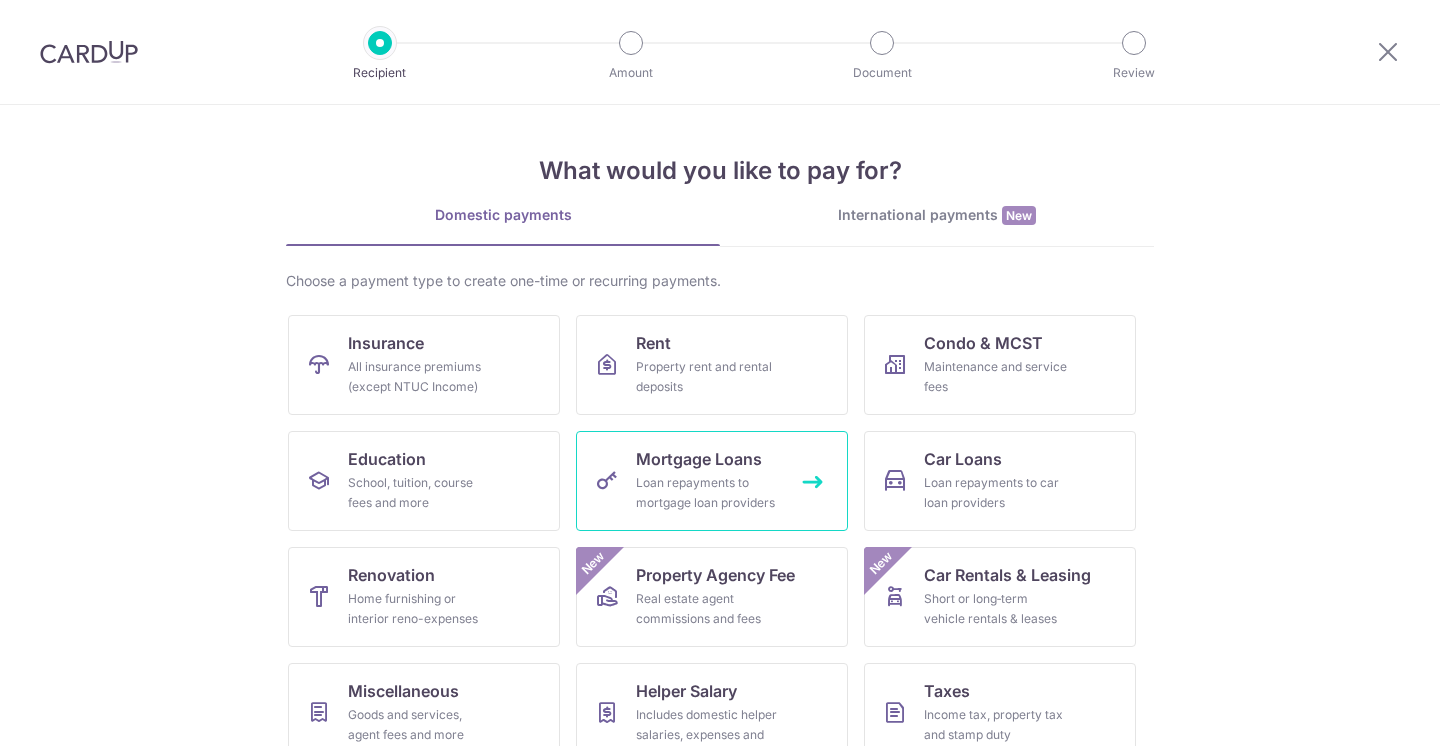 scroll, scrollTop: 0, scrollLeft: 0, axis: both 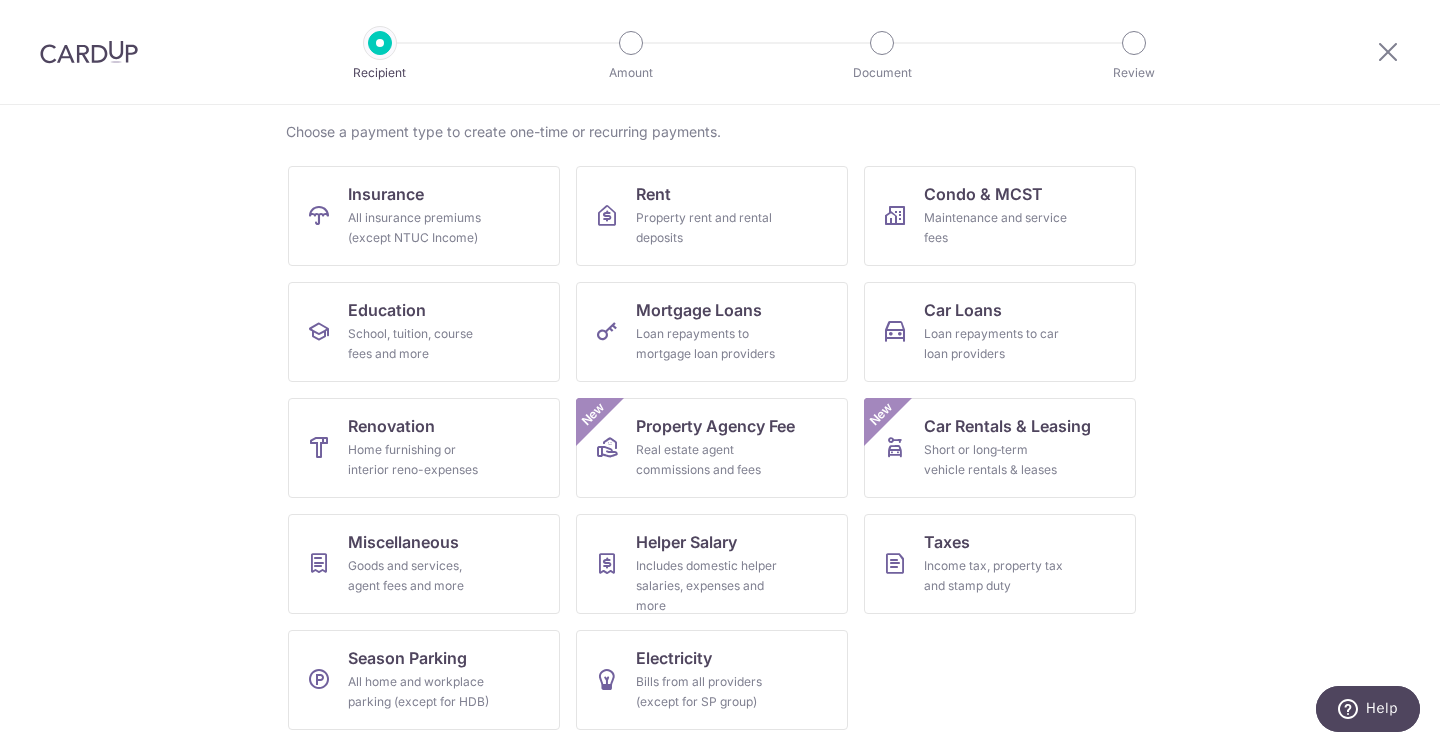 click on "What would you like to pay for?
Domestic payments
International payments
New
Choose a payment type to create one-time or recurring payments.
Insurance All insurance premiums (except NTUC Income)
Rent Property rent and rental deposits
Condo & MCST Maintenance and service fees
Education School, tuition, course fees and more
Mortgage Loans Loan repayments to mortgage loan providers
Car Loans Loan repayments to car loan providers
Renovation Home furnishing or interior reno-expenses
Property Agency Fee Real estate agent commissions and fees New
Car Rentals & Leasing Short or long‑term vehicle rentals & leases New
Miscellaneous Goods and services, agent fees and more
Helper Salary" at bounding box center [720, 425] 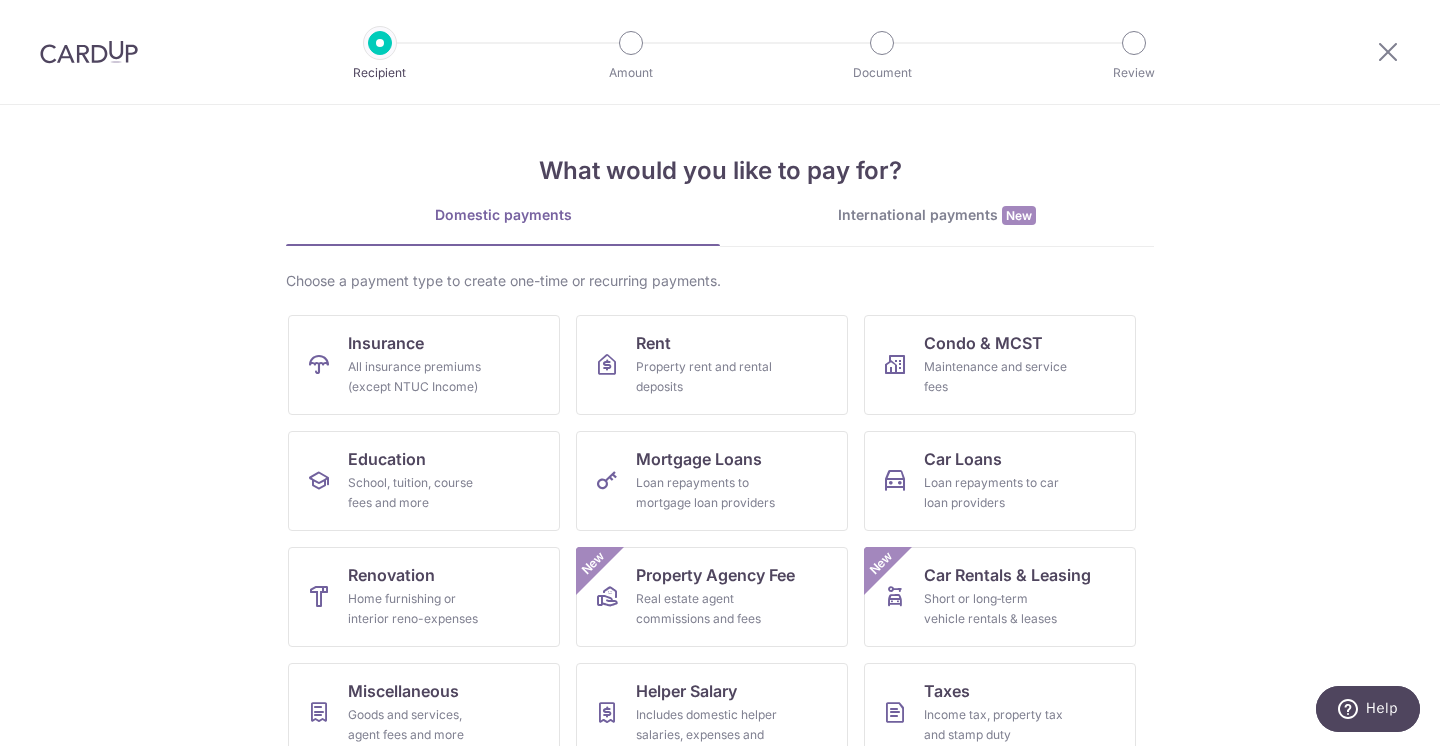 scroll, scrollTop: 0, scrollLeft: 0, axis: both 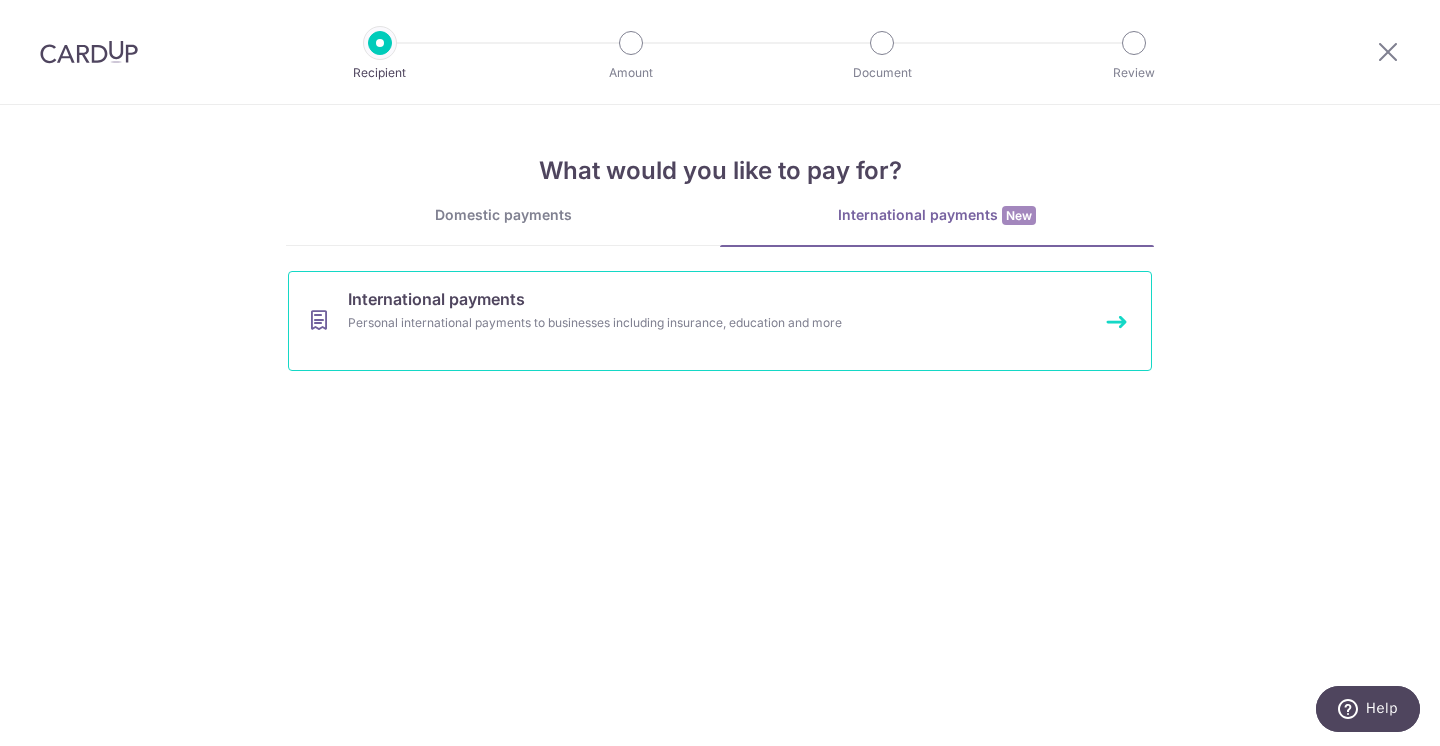 click on "Personal international payments to businesses including insurance, education and more" at bounding box center [693, 323] 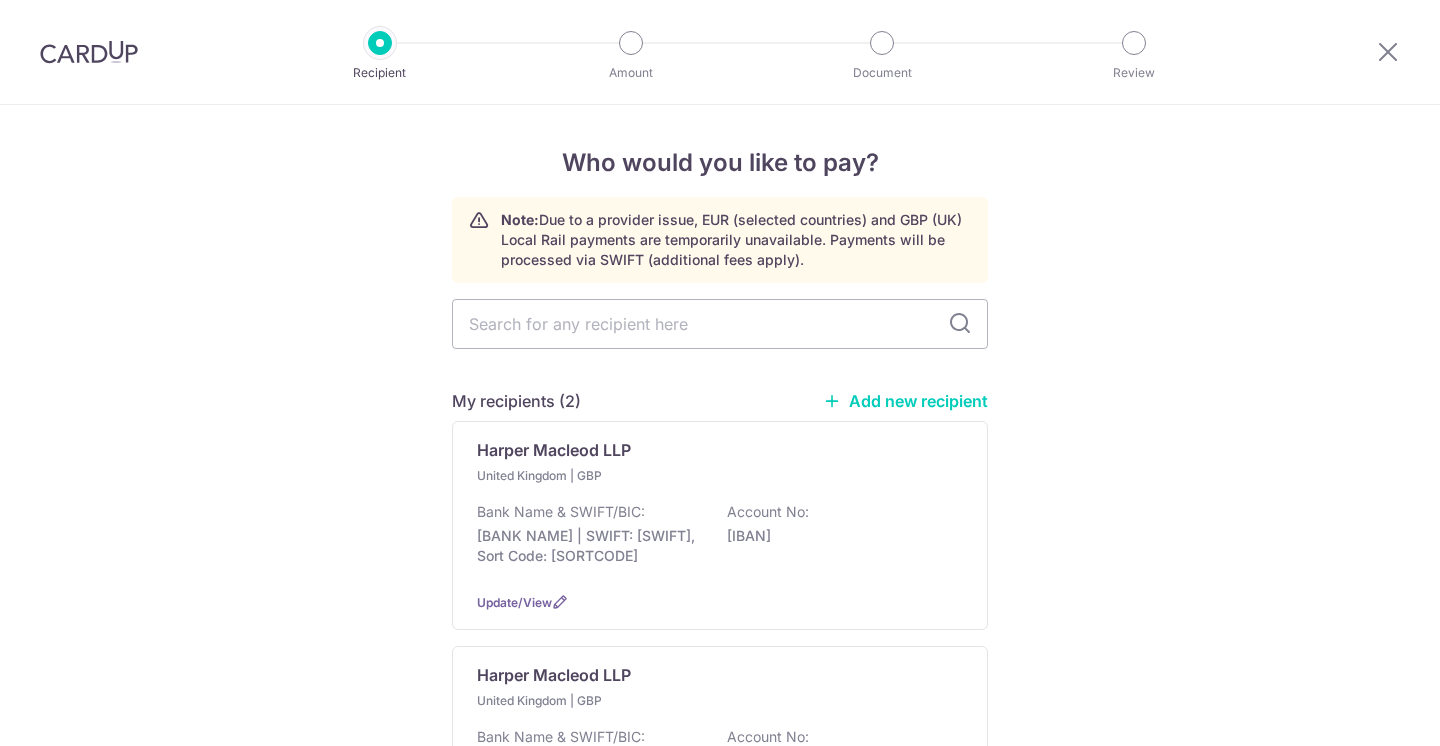 scroll, scrollTop: 0, scrollLeft: 0, axis: both 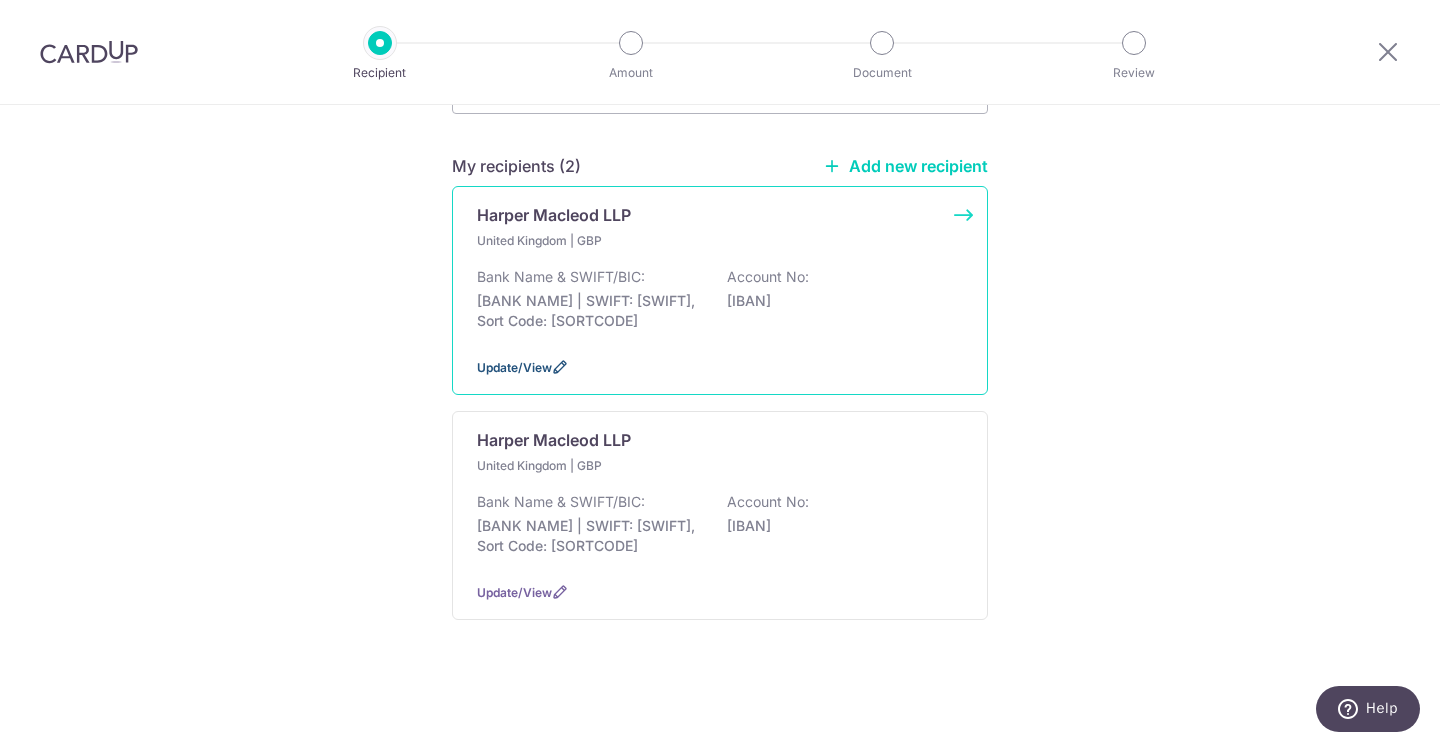 click on "Update/View" at bounding box center (514, 367) 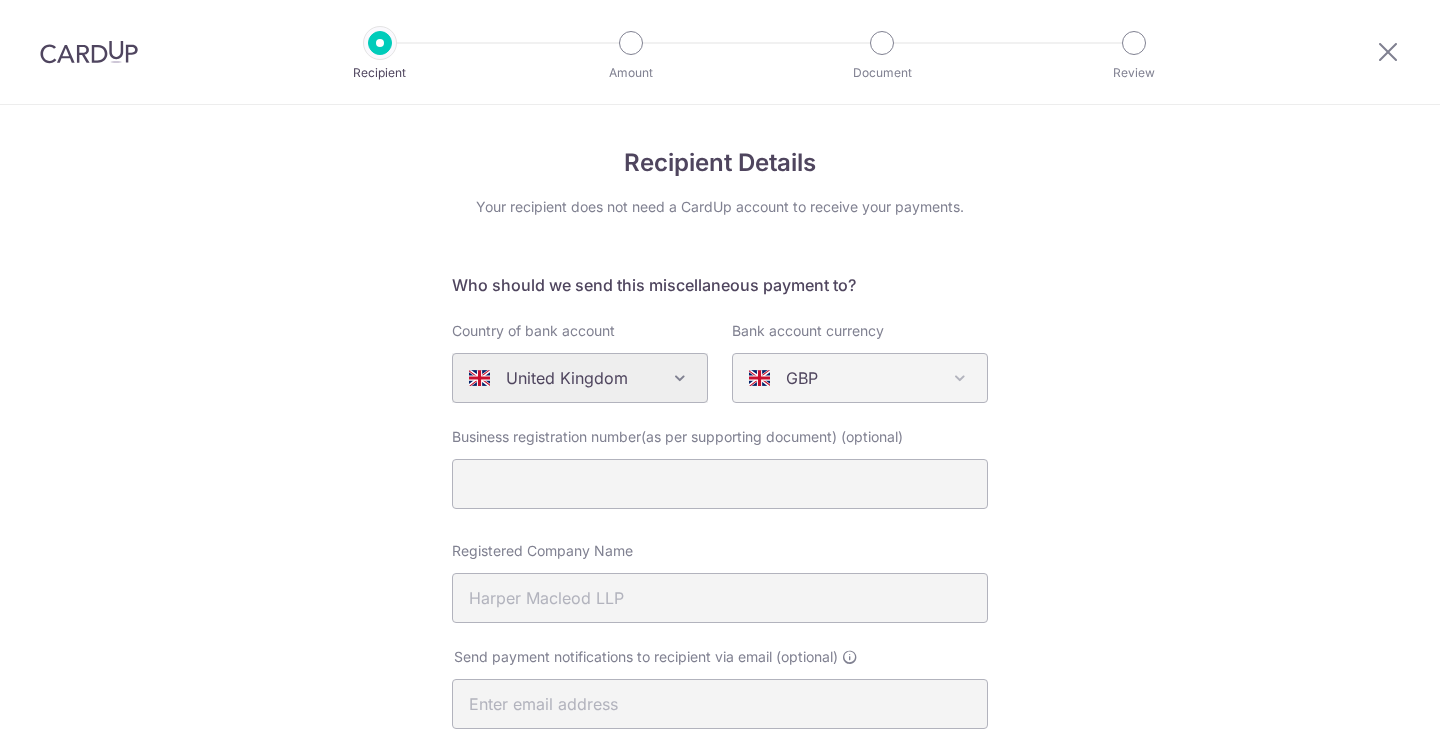 select on "[SORT CODE]" 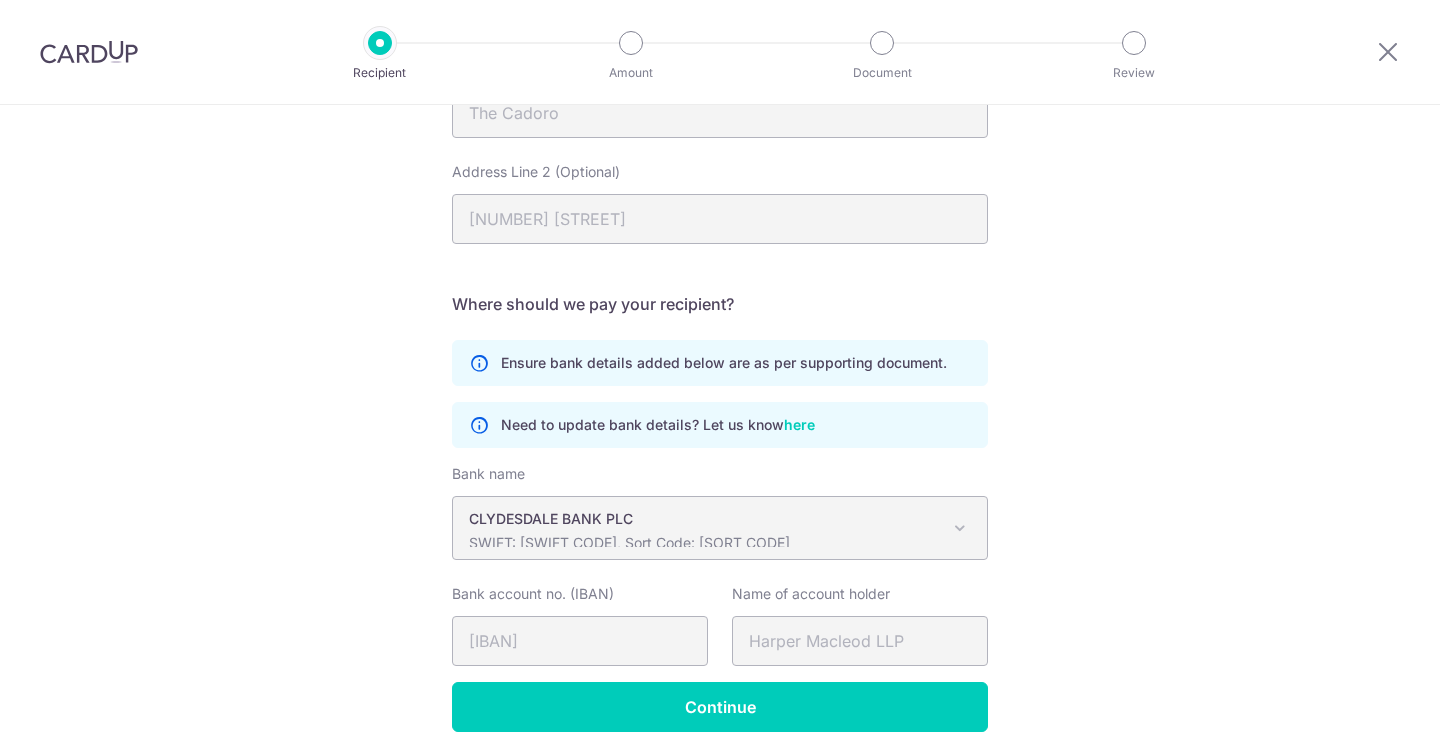 scroll, scrollTop: 0, scrollLeft: 0, axis: both 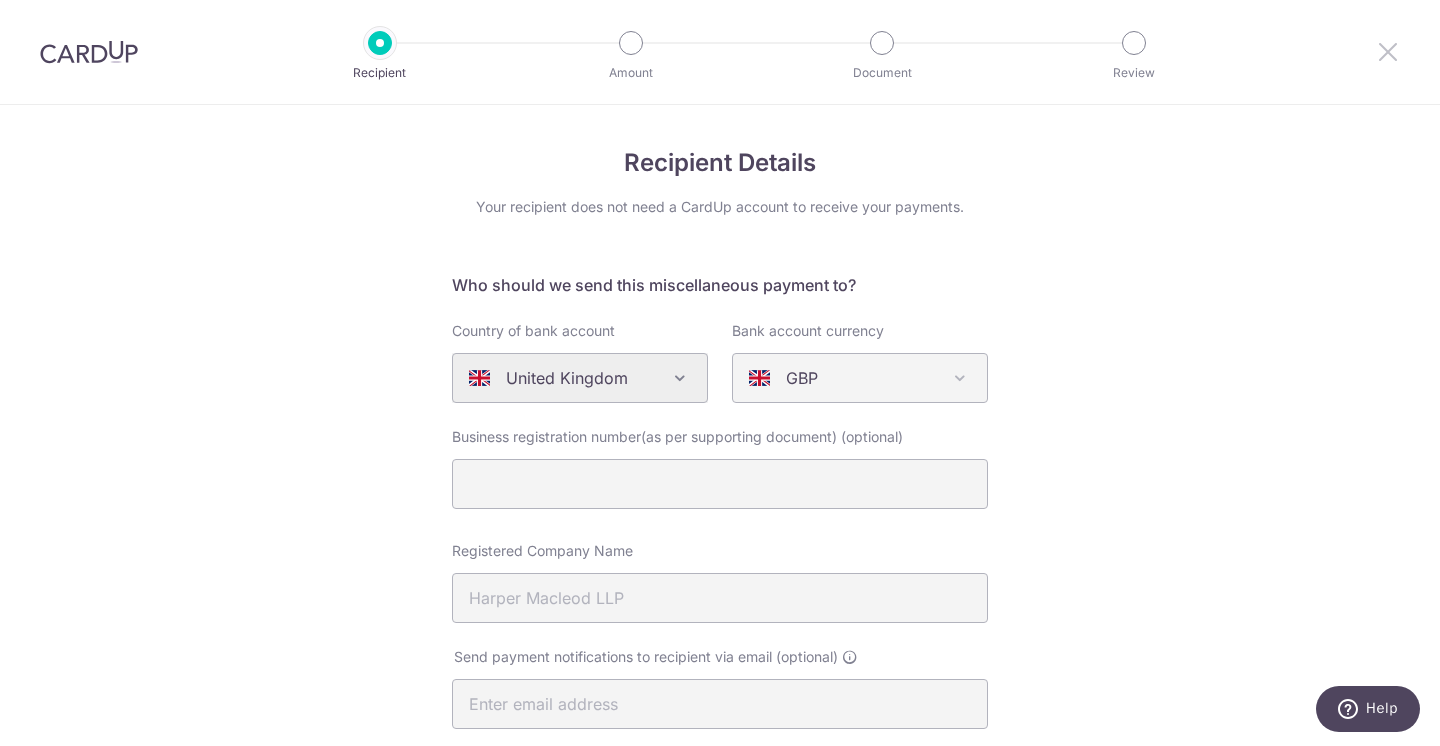 click at bounding box center (1388, 51) 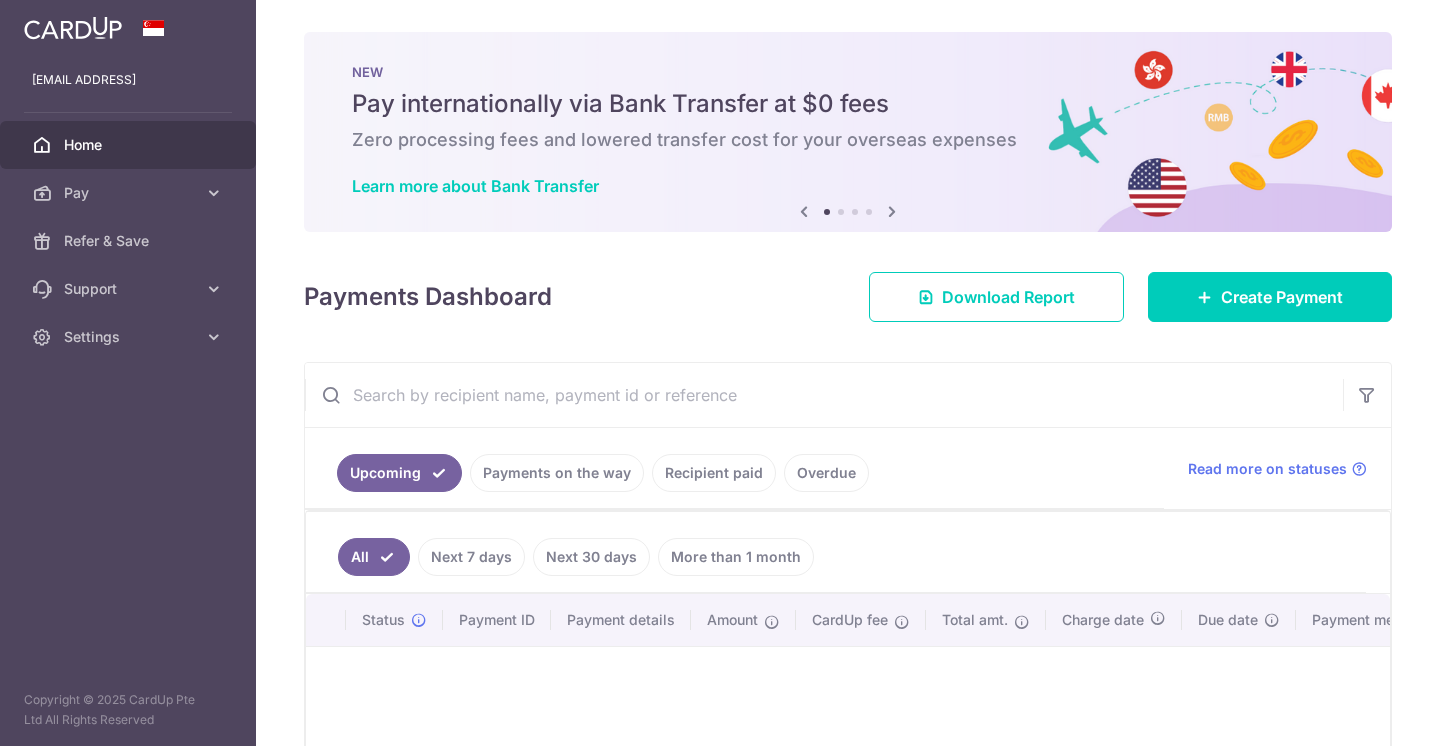 scroll, scrollTop: 0, scrollLeft: 0, axis: both 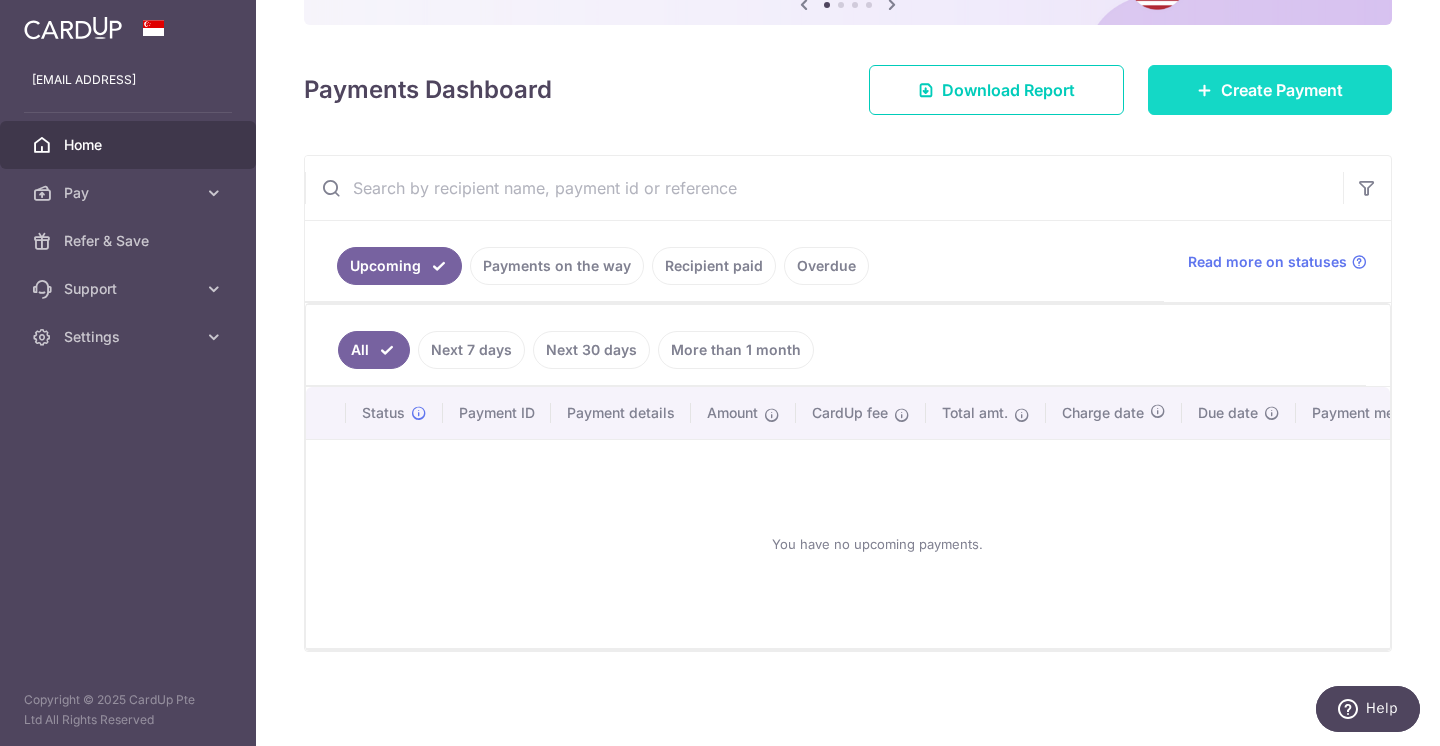 click on "Create Payment" at bounding box center (1282, 90) 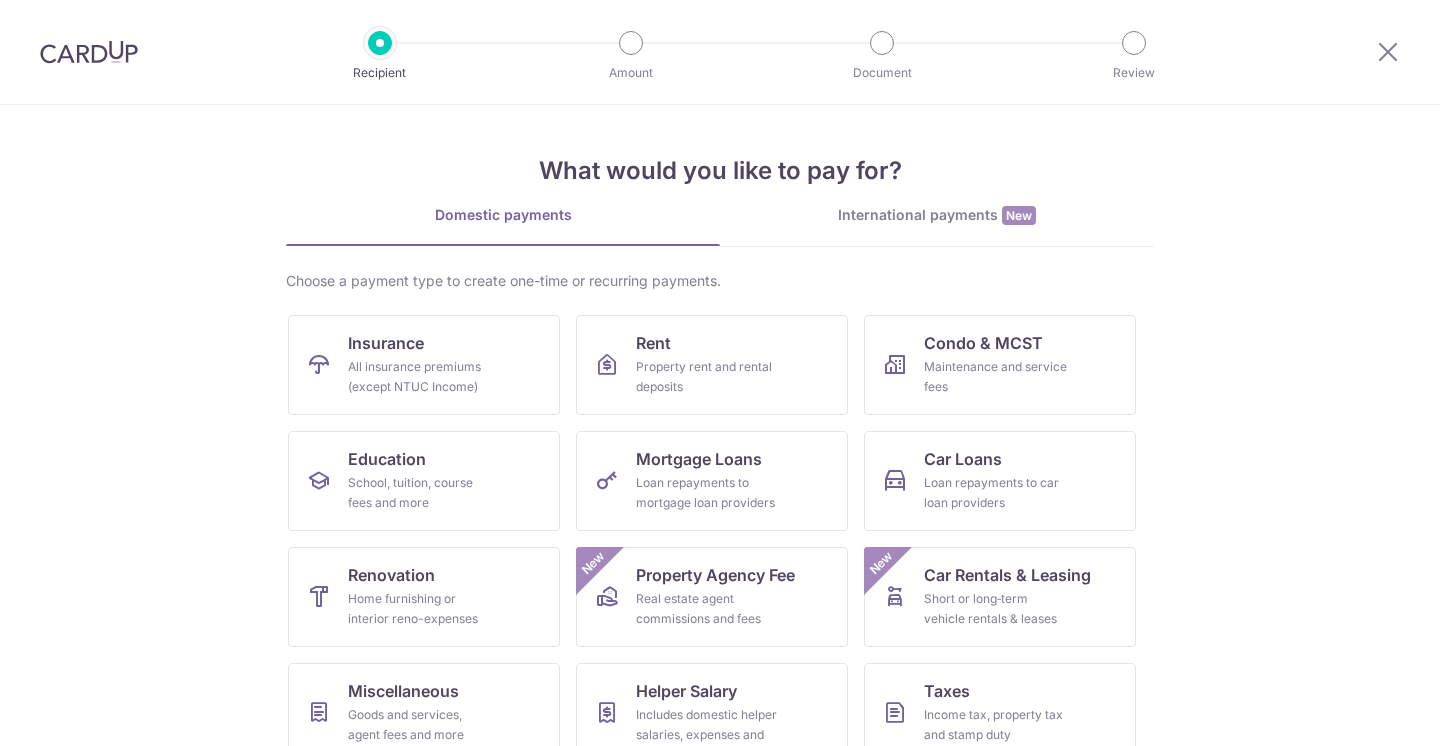 scroll, scrollTop: 0, scrollLeft: 0, axis: both 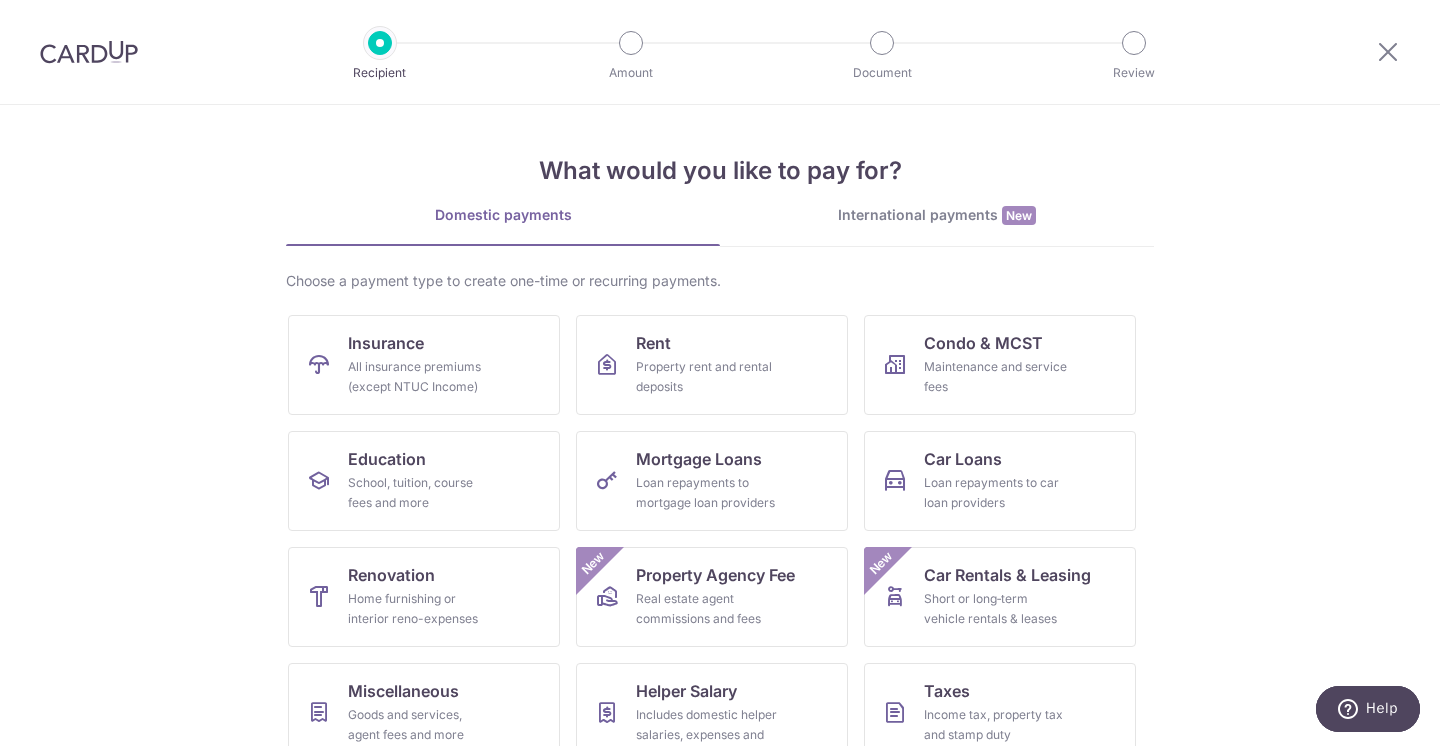 click on "International payments
New" at bounding box center [937, 215] 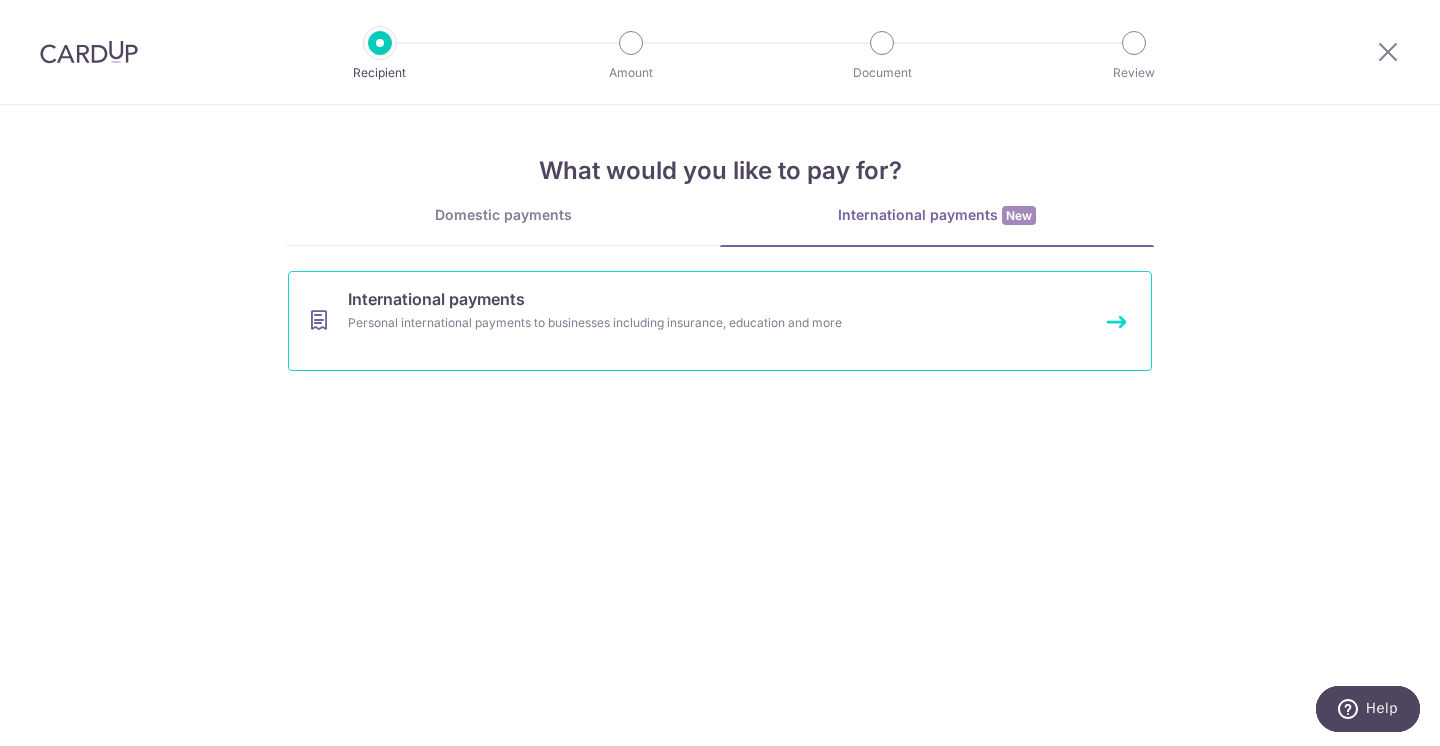 click on "International payments Personal international payments to businesses including insurance, education and more" at bounding box center (720, 321) 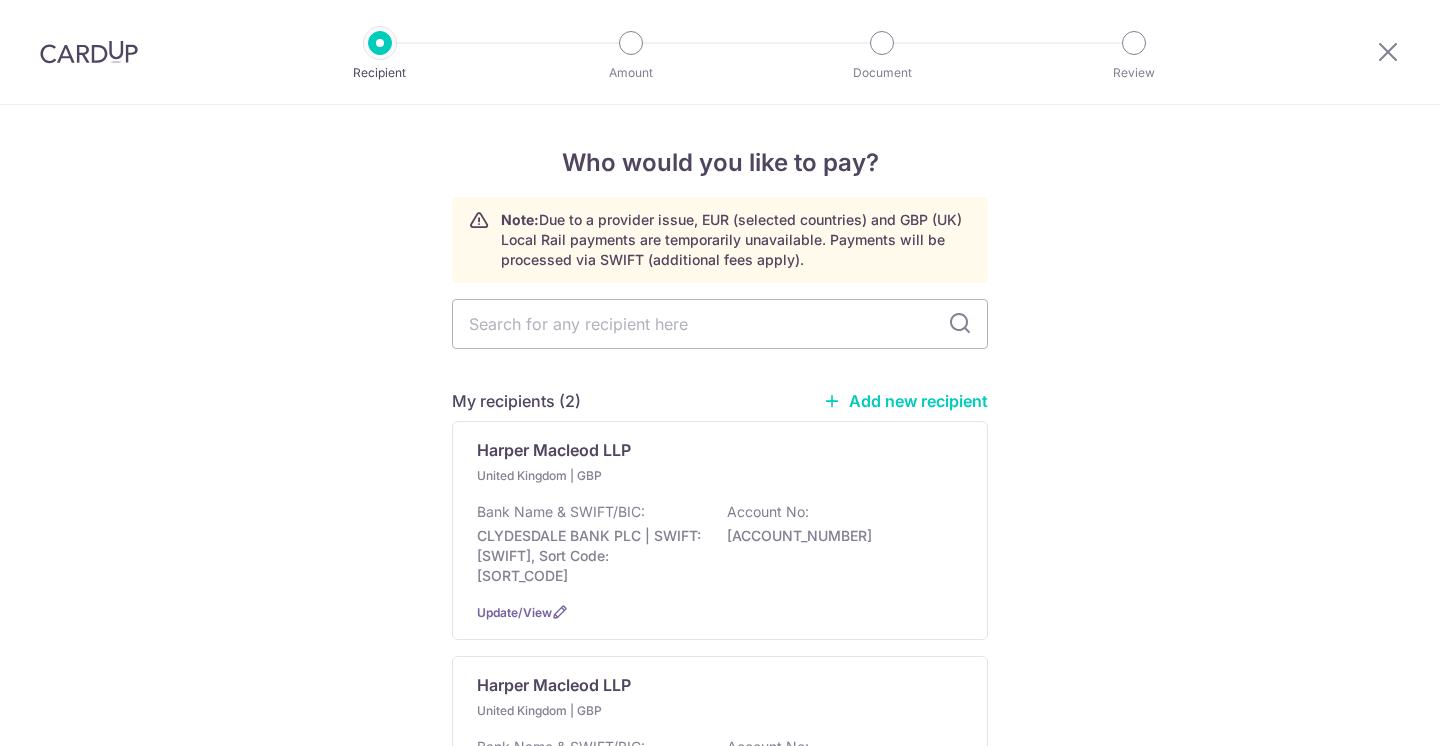 scroll, scrollTop: 0, scrollLeft: 0, axis: both 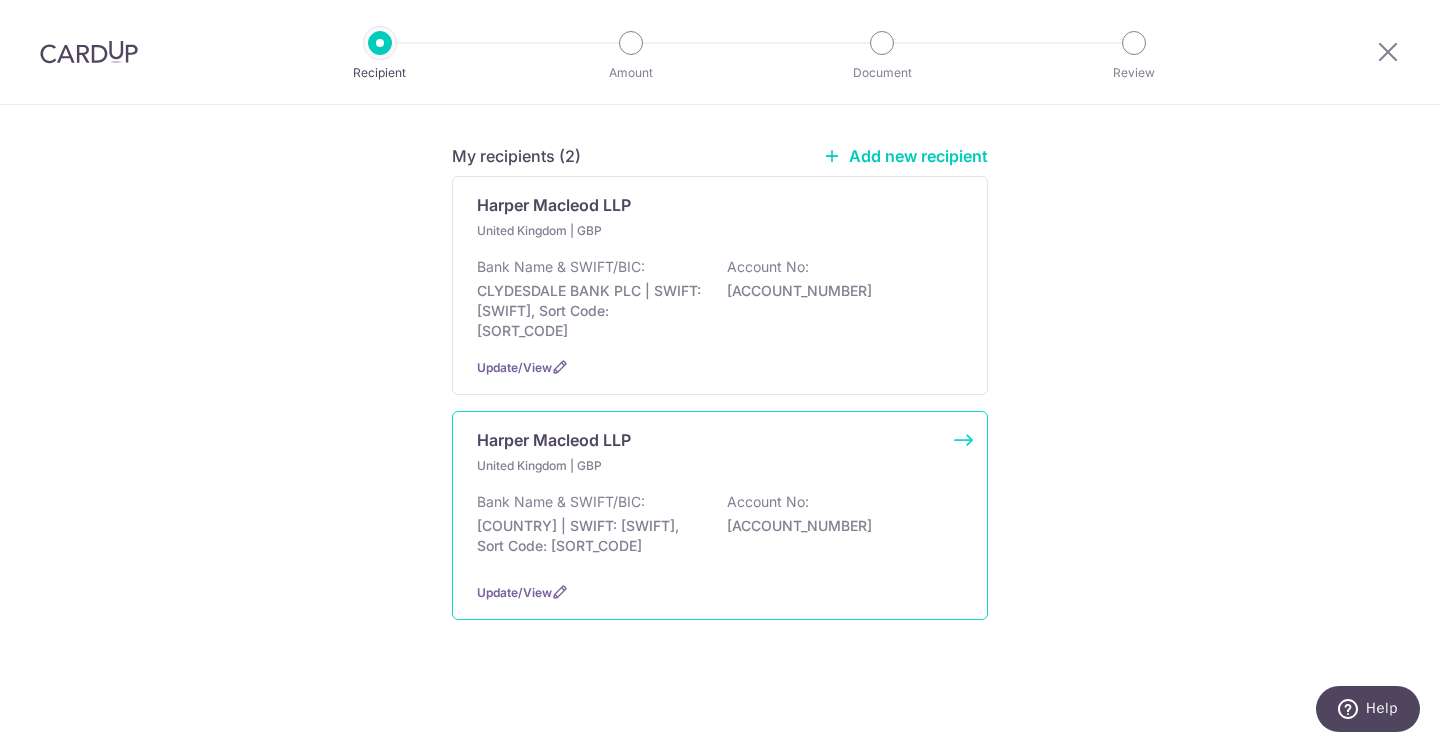click on "United Kingdom | GBP
Bank Name & SWIFT/BIC:
Bank of Scotland | SWIFT: BOFSGB21009, Sort Code: 801180
Account No:
GB69BOFS80118010369761" at bounding box center [720, 511] 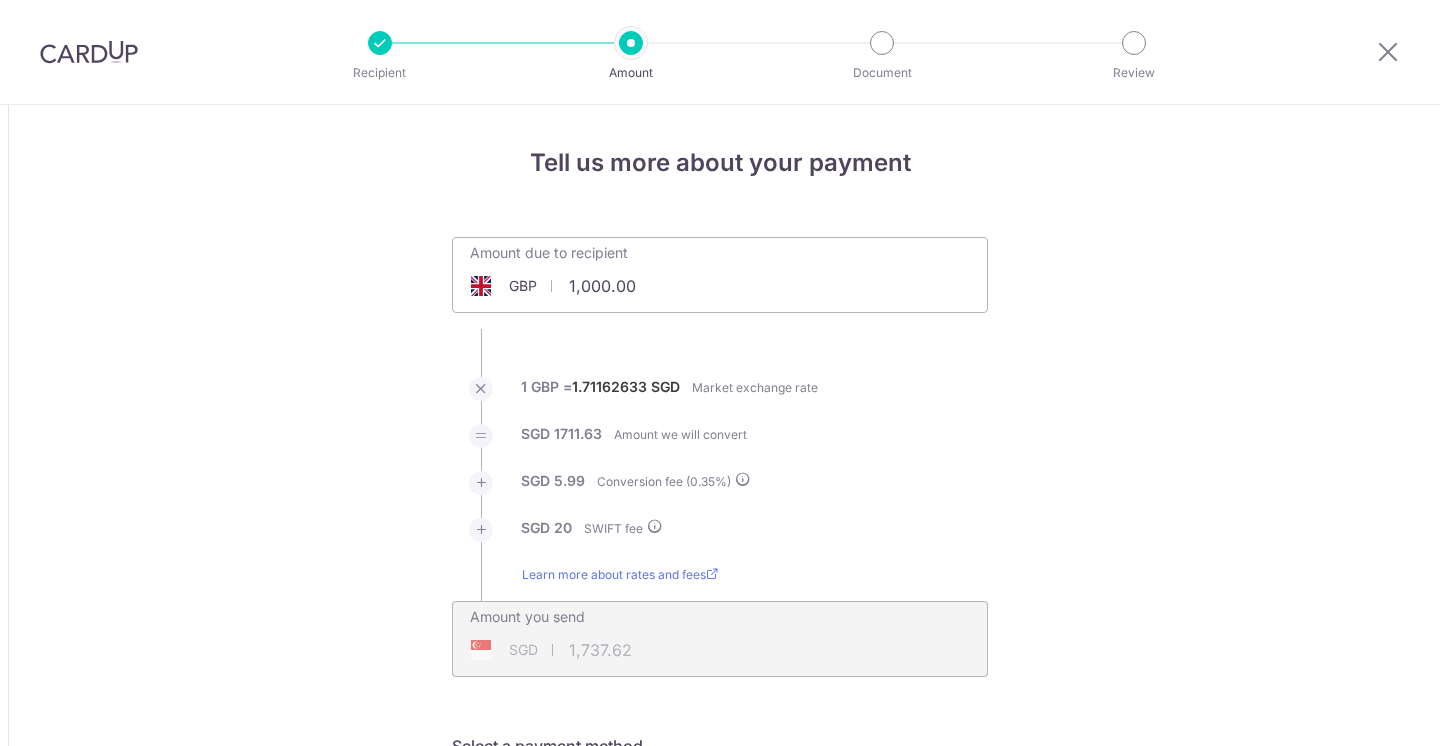 scroll, scrollTop: 0, scrollLeft: 0, axis: both 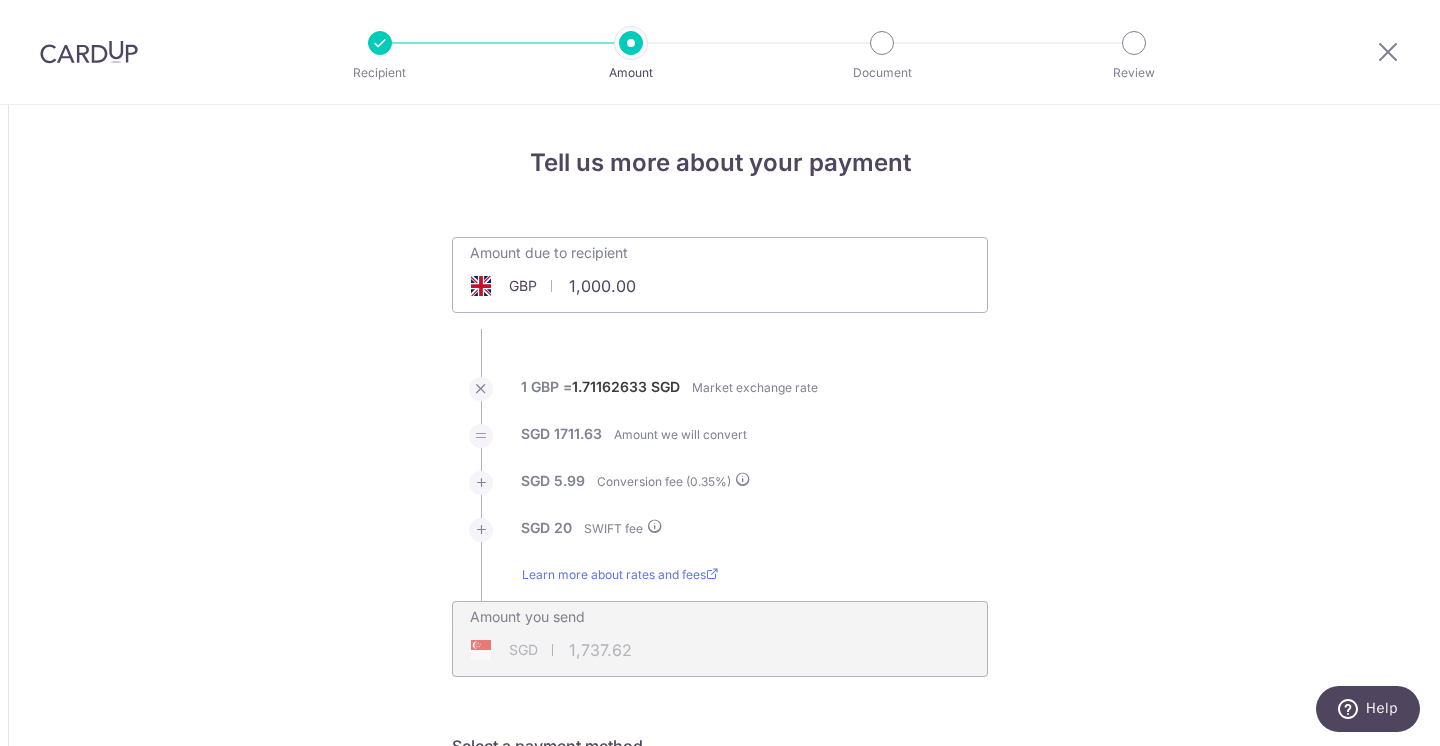drag, startPoint x: 576, startPoint y: 290, endPoint x: 704, endPoint y: 309, distance: 129.40247 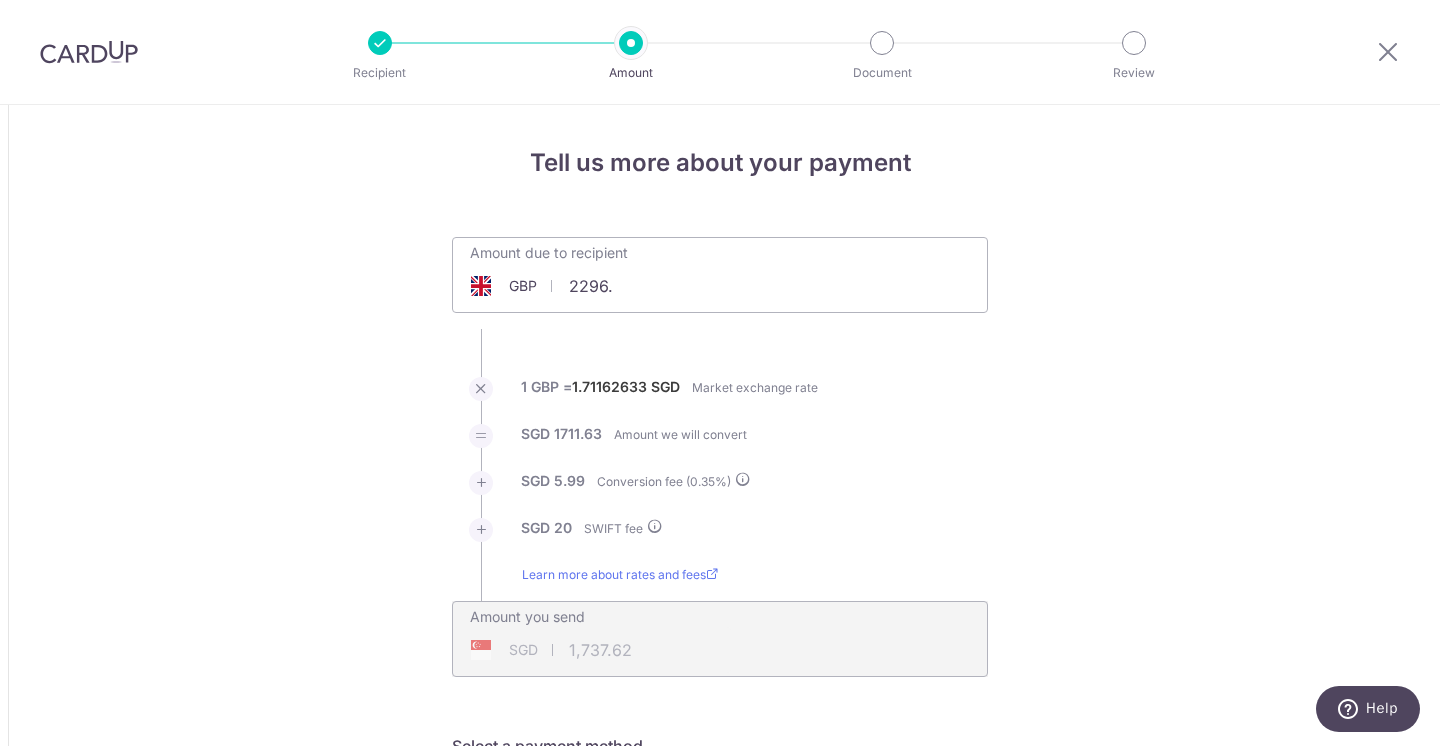 type on "2,296.00" 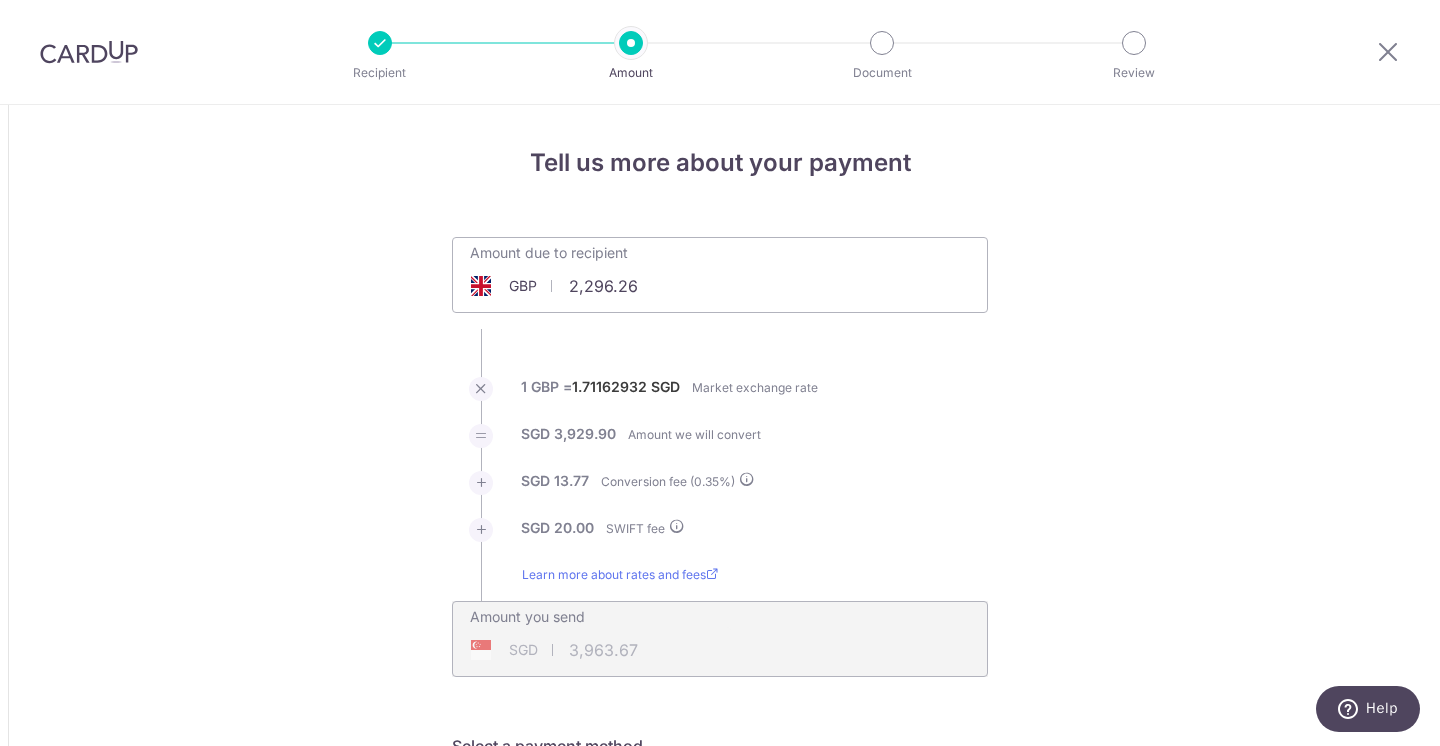 type on "2,296.26" 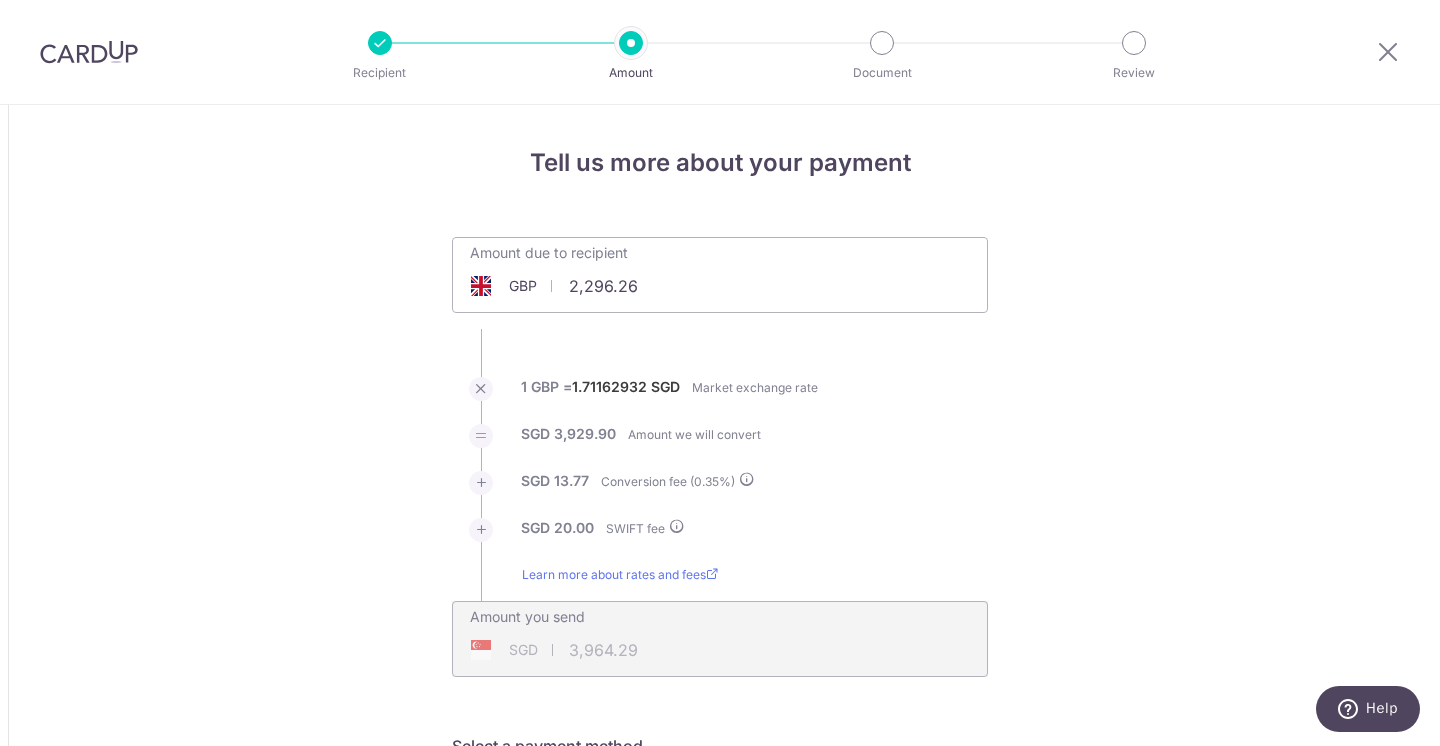 type on "2,296.26" 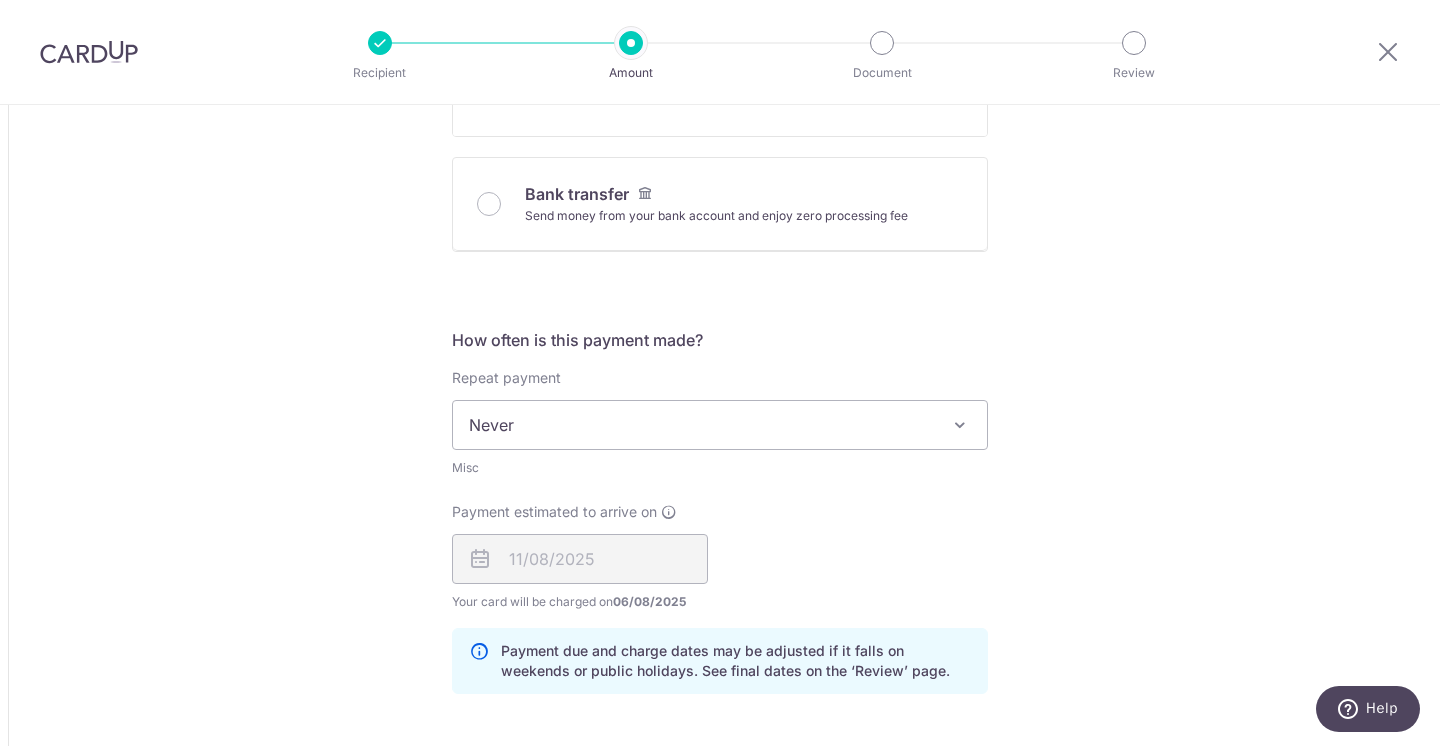 type on "3,964.28" 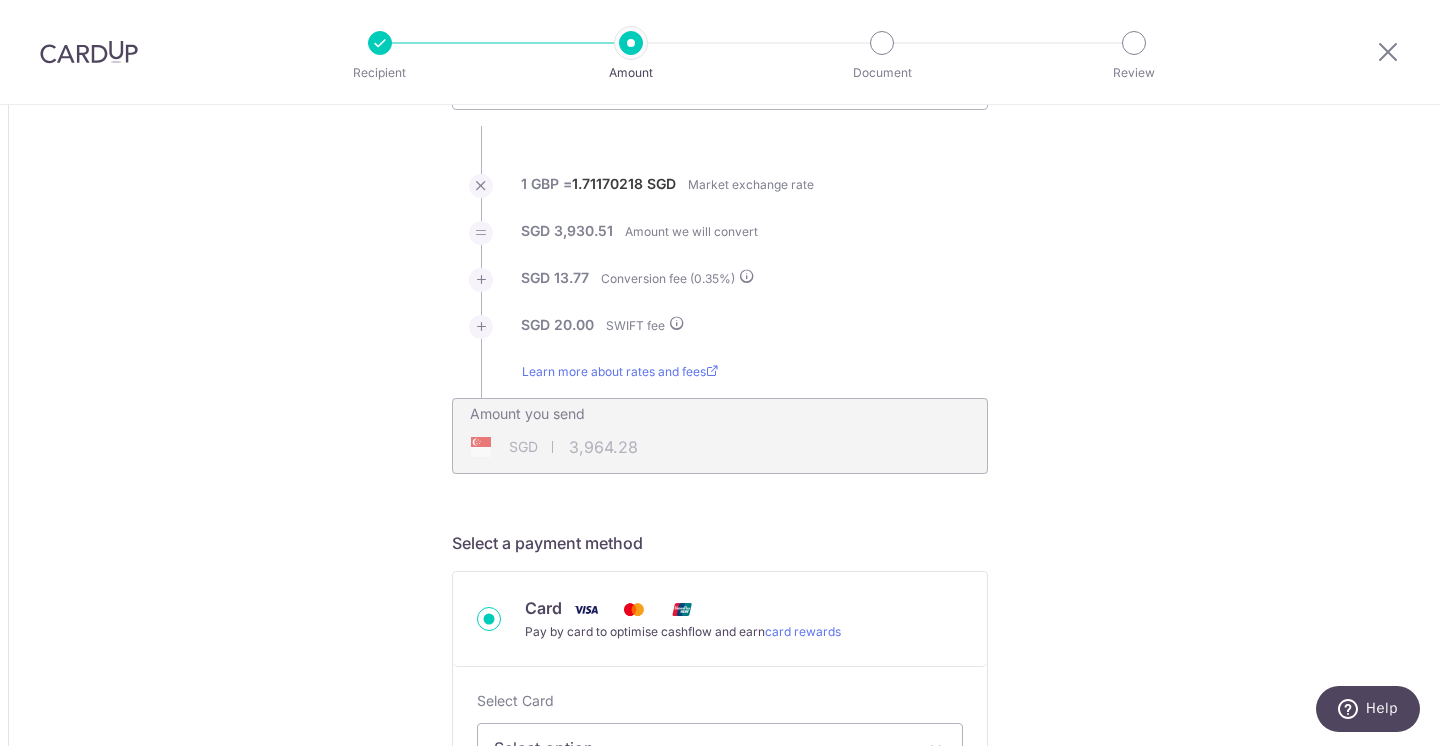 scroll, scrollTop: 403, scrollLeft: 0, axis: vertical 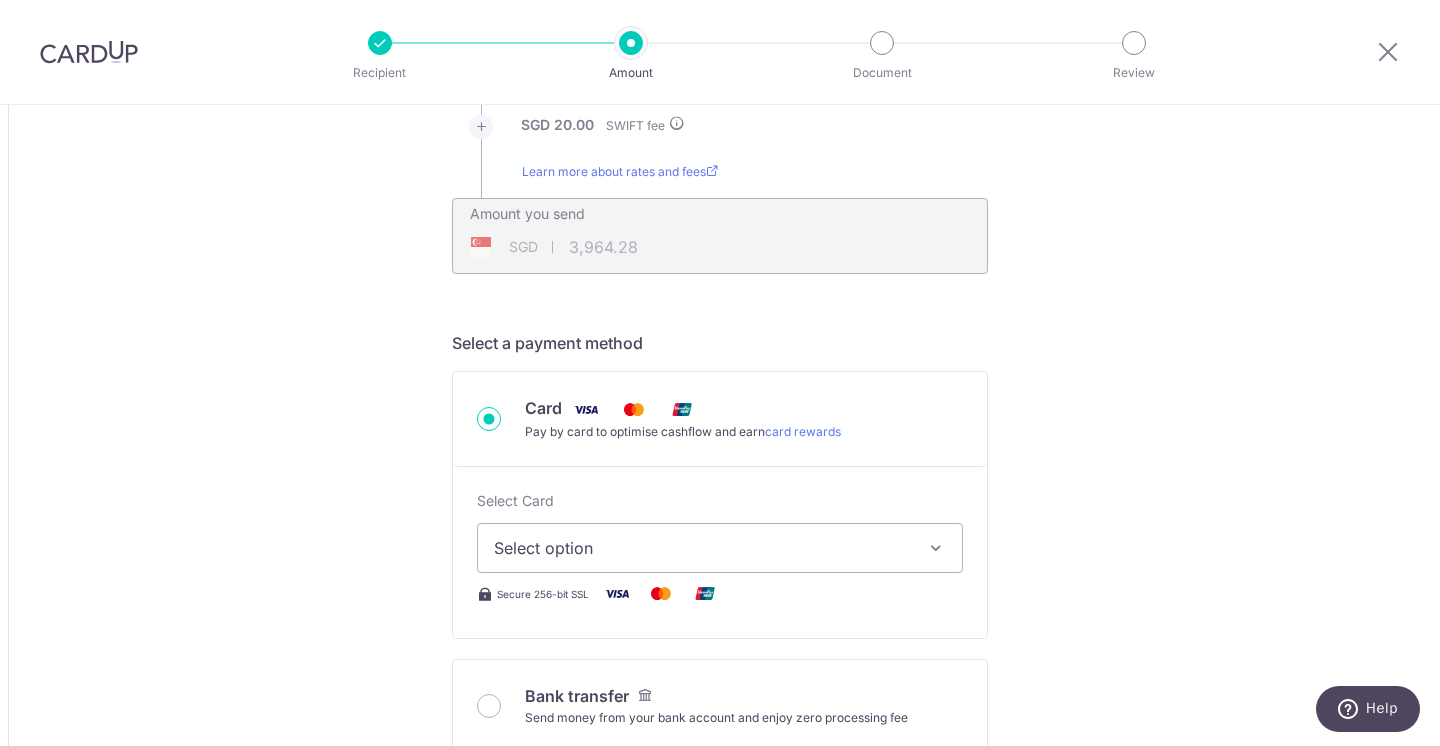 click on "Select option" at bounding box center [702, 548] 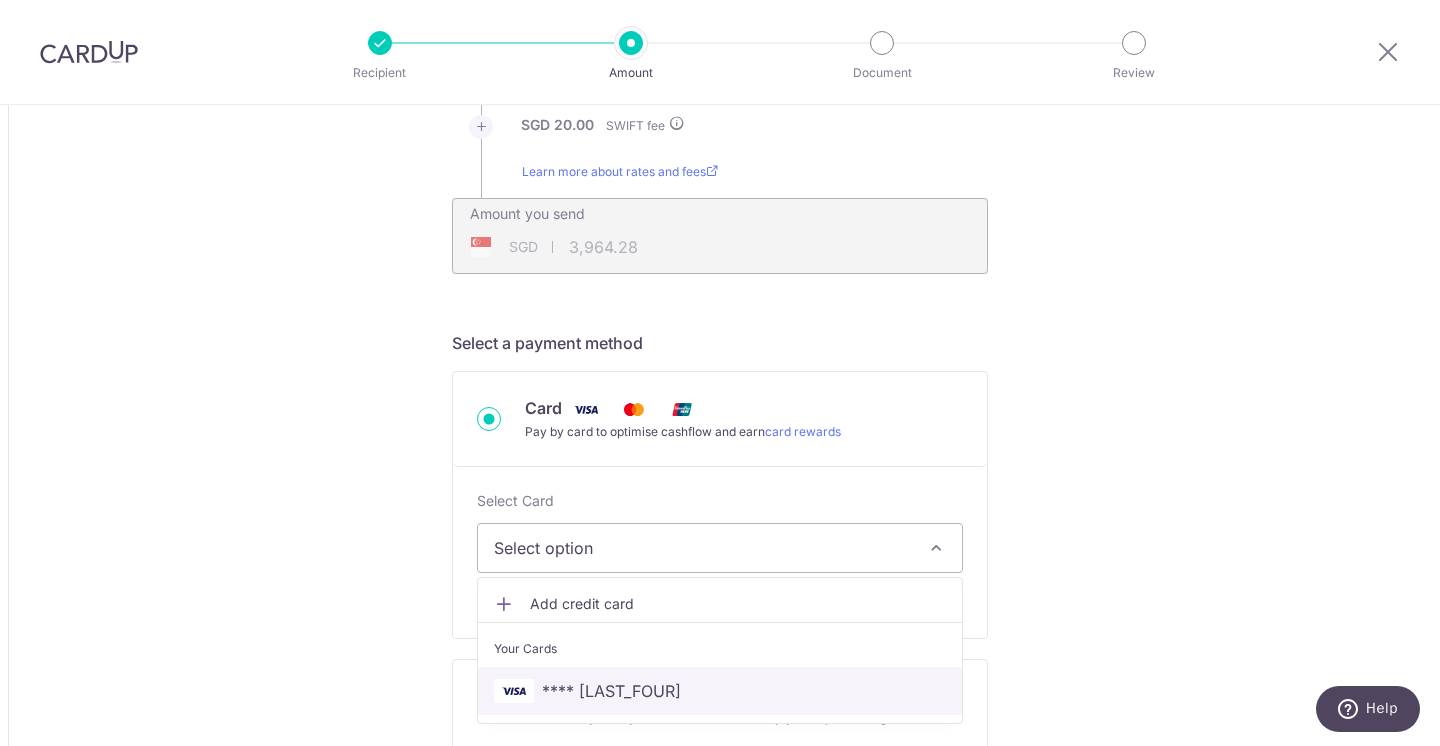 click on "**** [LAST_FOUR_DIGITS]" at bounding box center (611, 691) 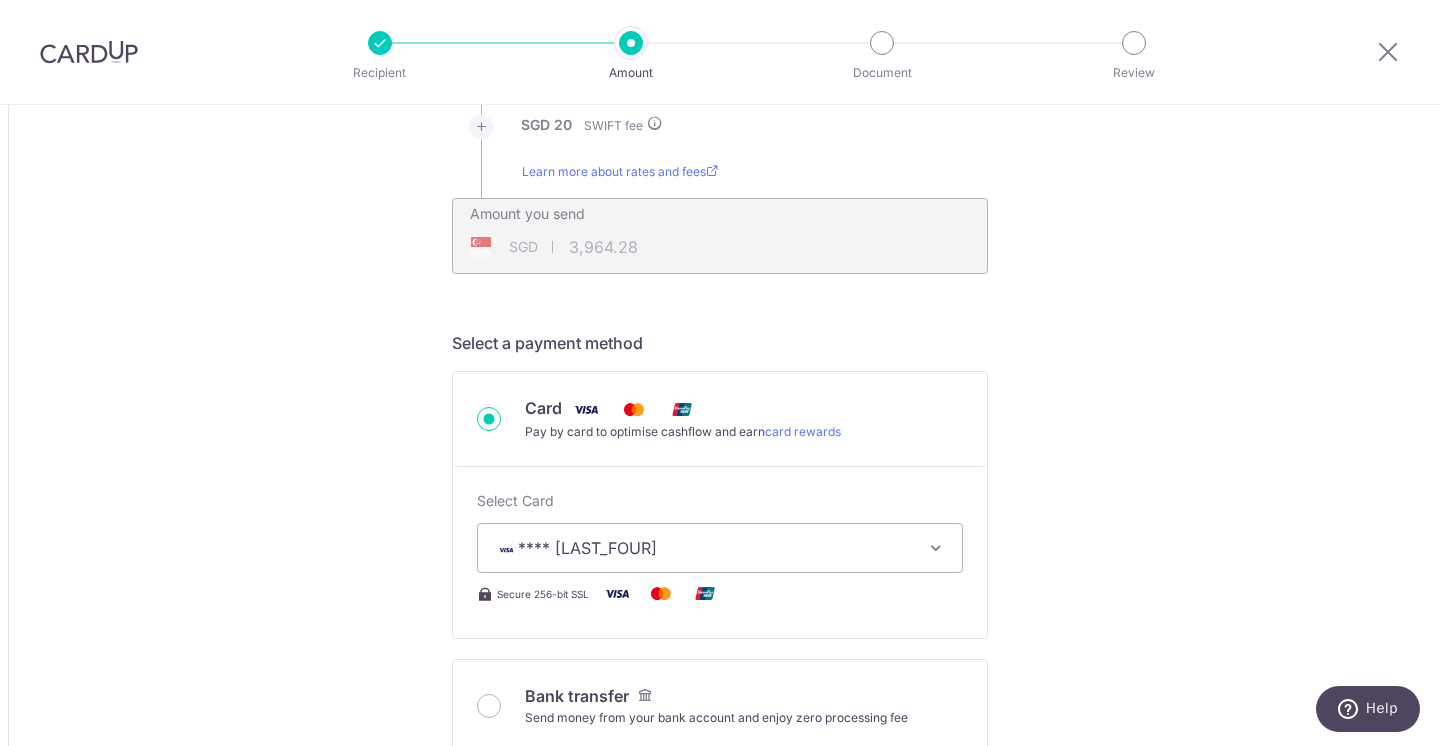 type on "2,296.26" 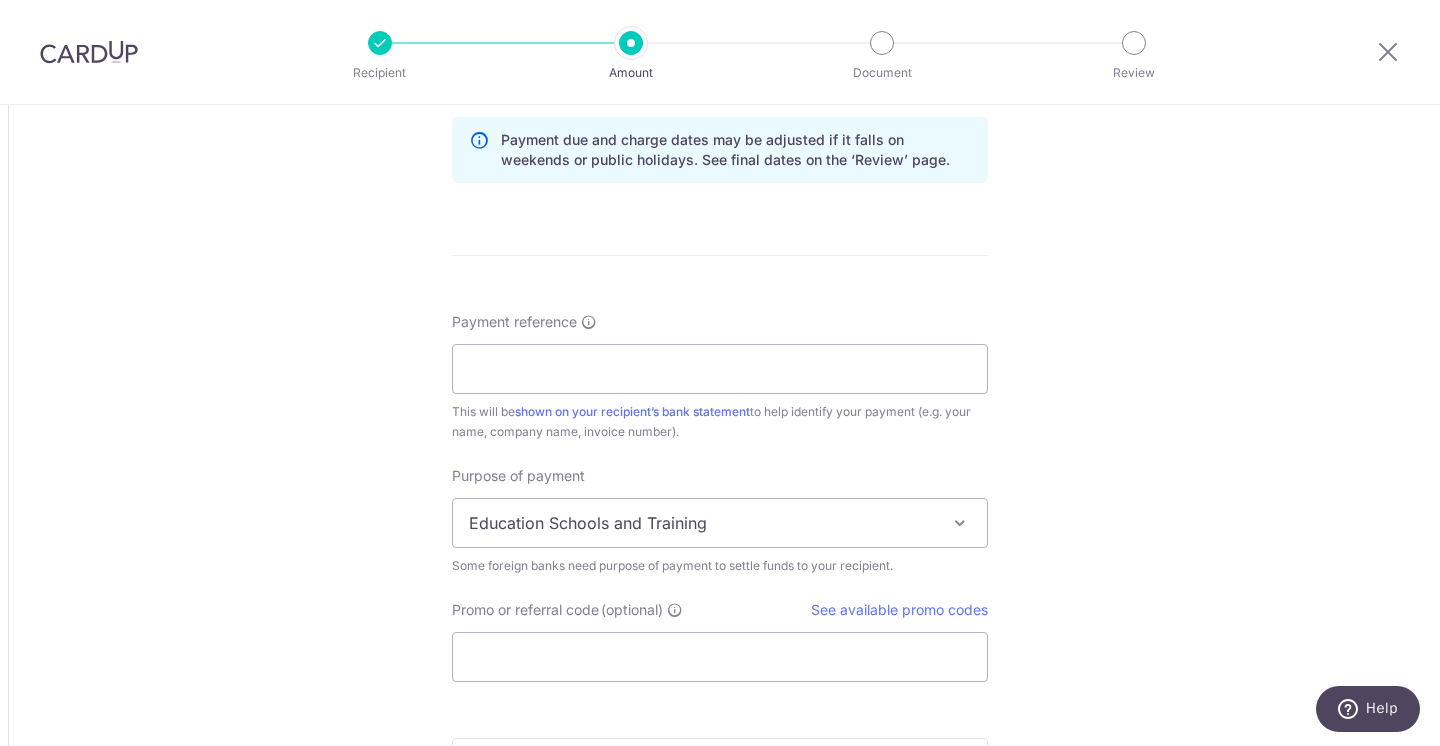 scroll, scrollTop: 1430, scrollLeft: 0, axis: vertical 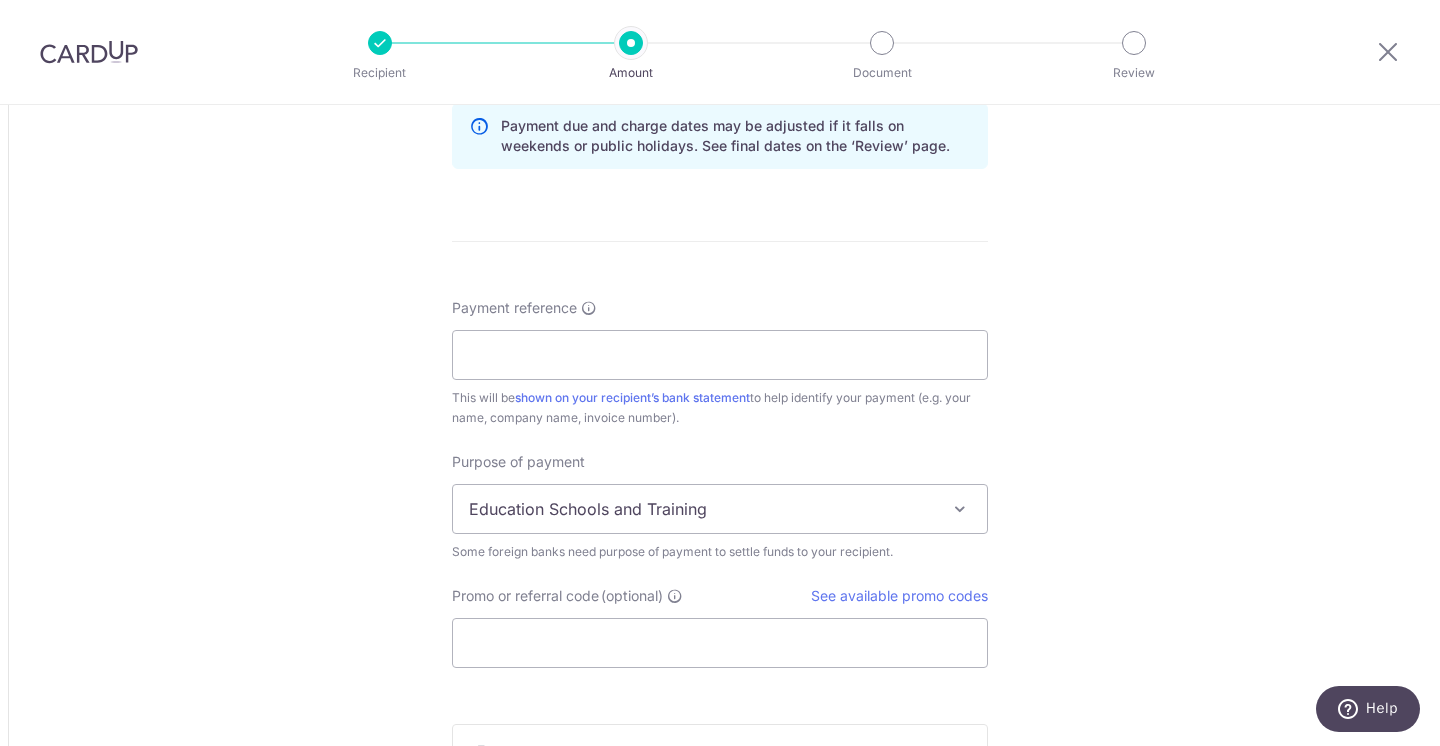 click on "Education Schools and Training" at bounding box center (720, 509) 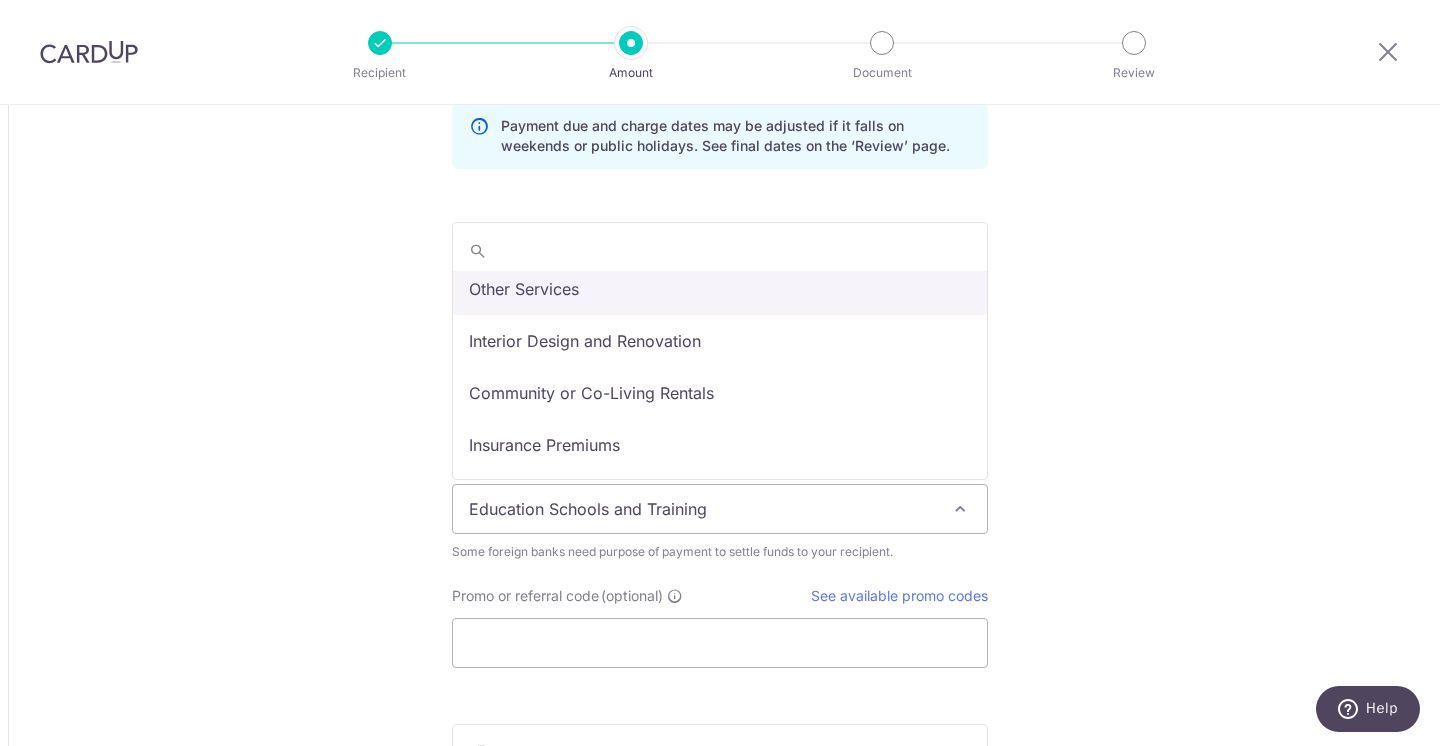 scroll, scrollTop: 164, scrollLeft: 0, axis: vertical 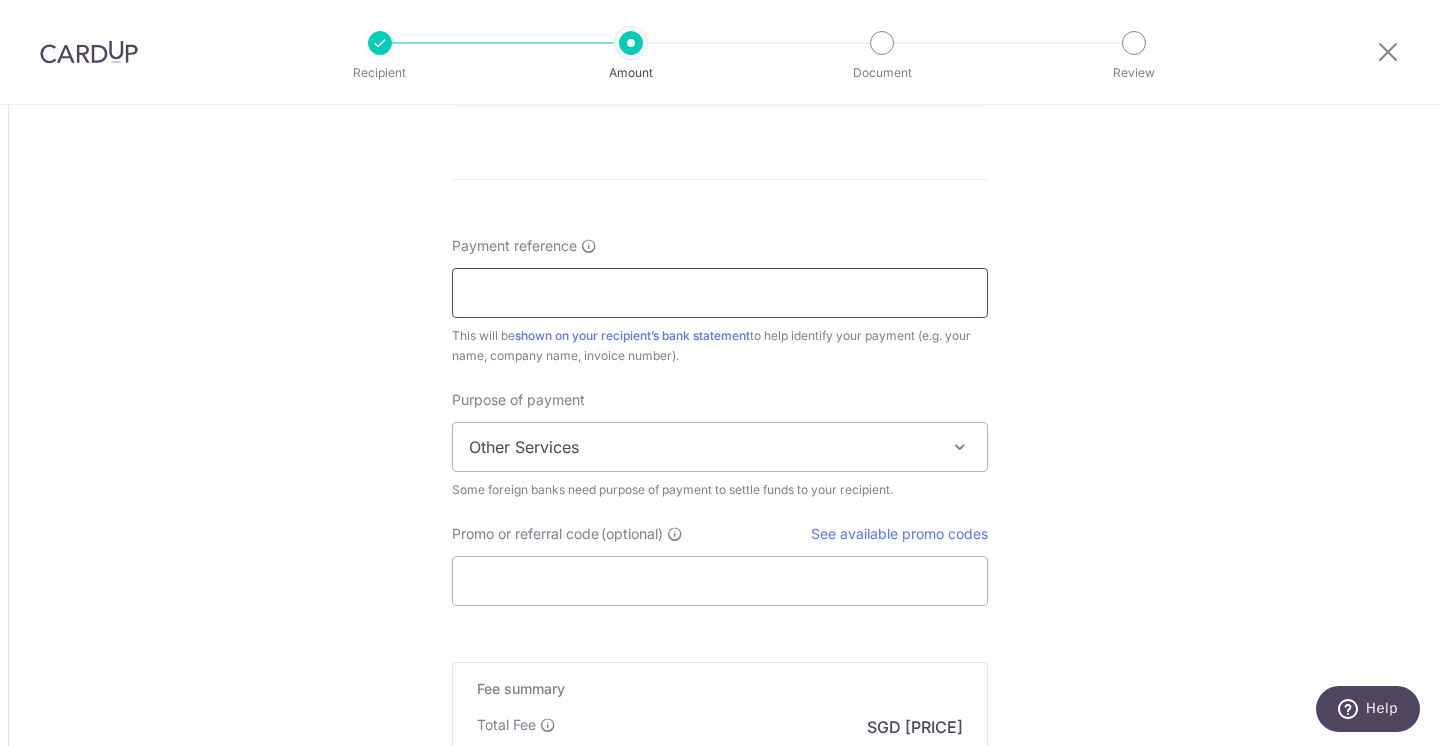 click on "Payment reference" at bounding box center [720, 293] 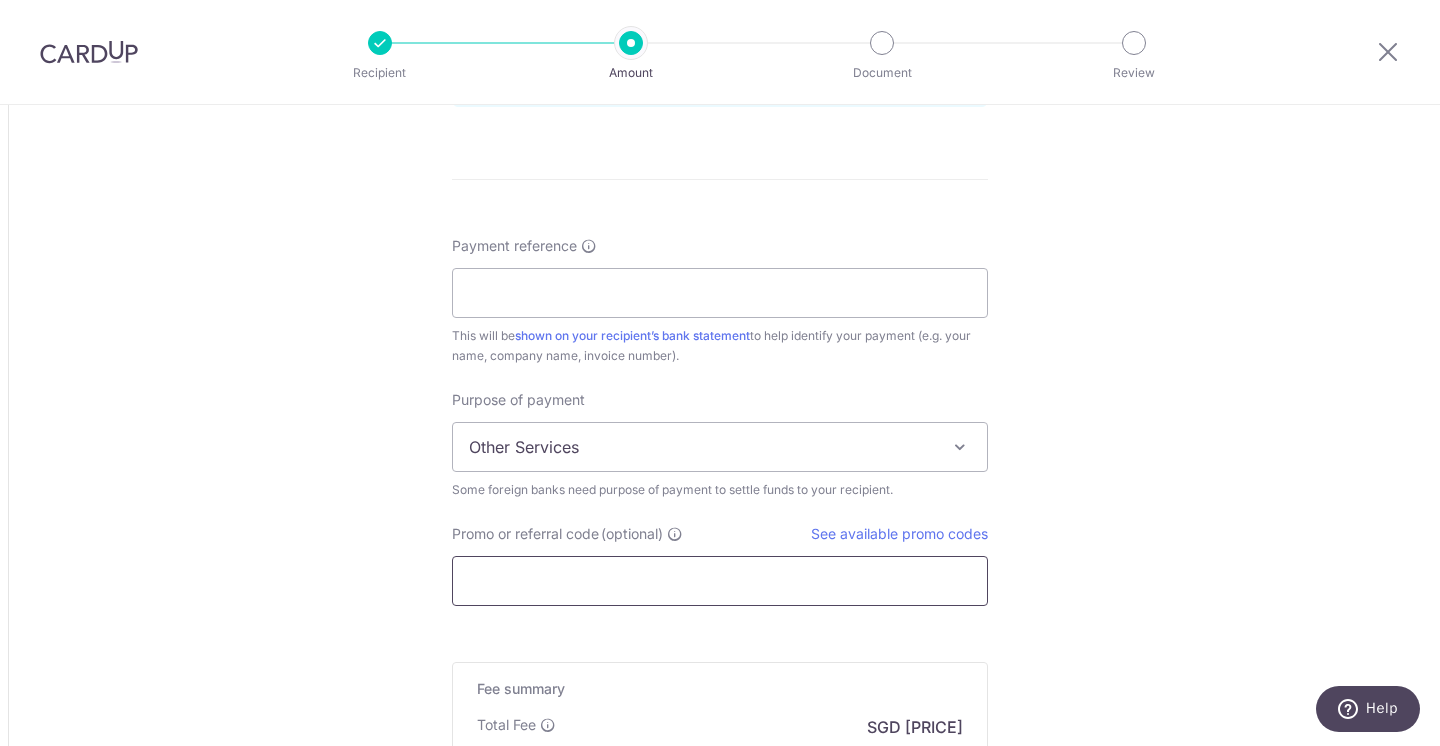 click on "Promo or referral code
(optional)" at bounding box center (720, 581) 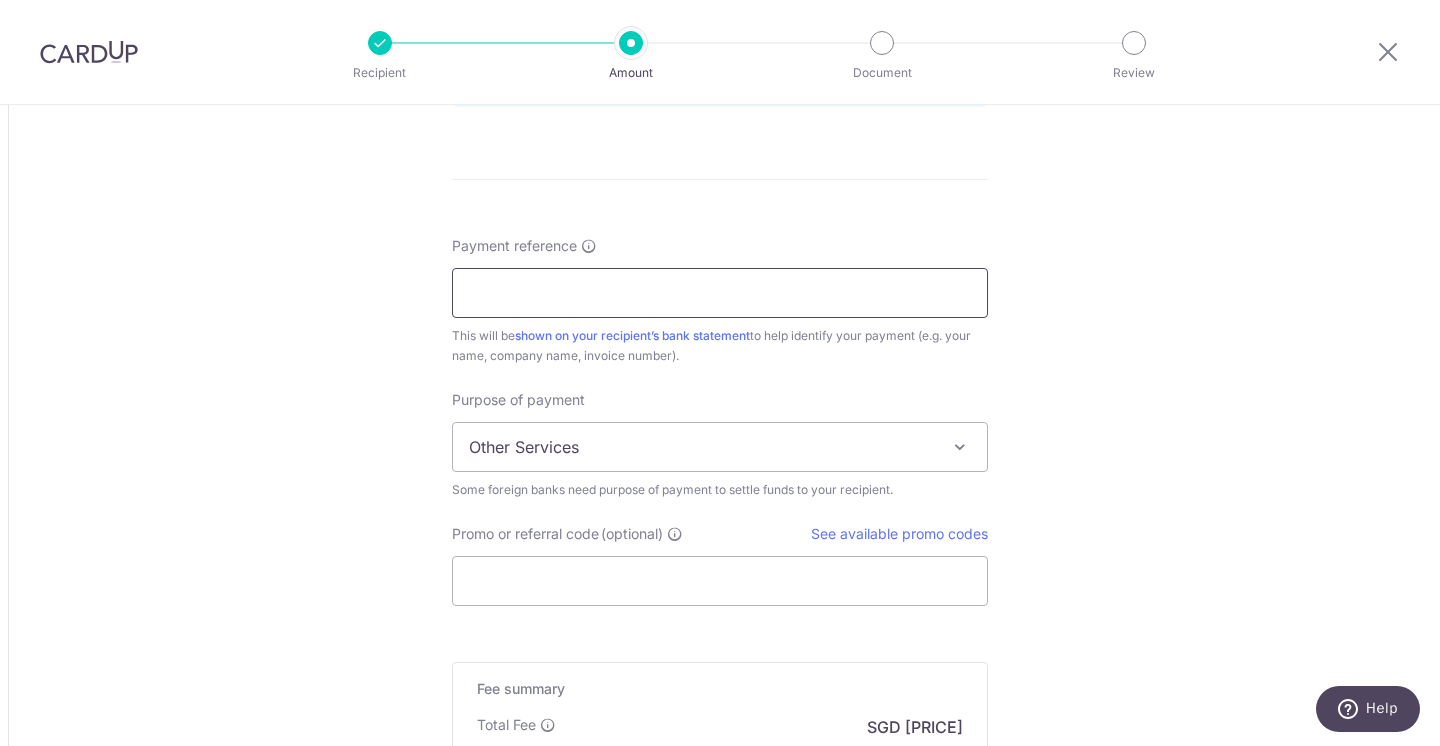 click on "Payment reference" at bounding box center [720, 293] 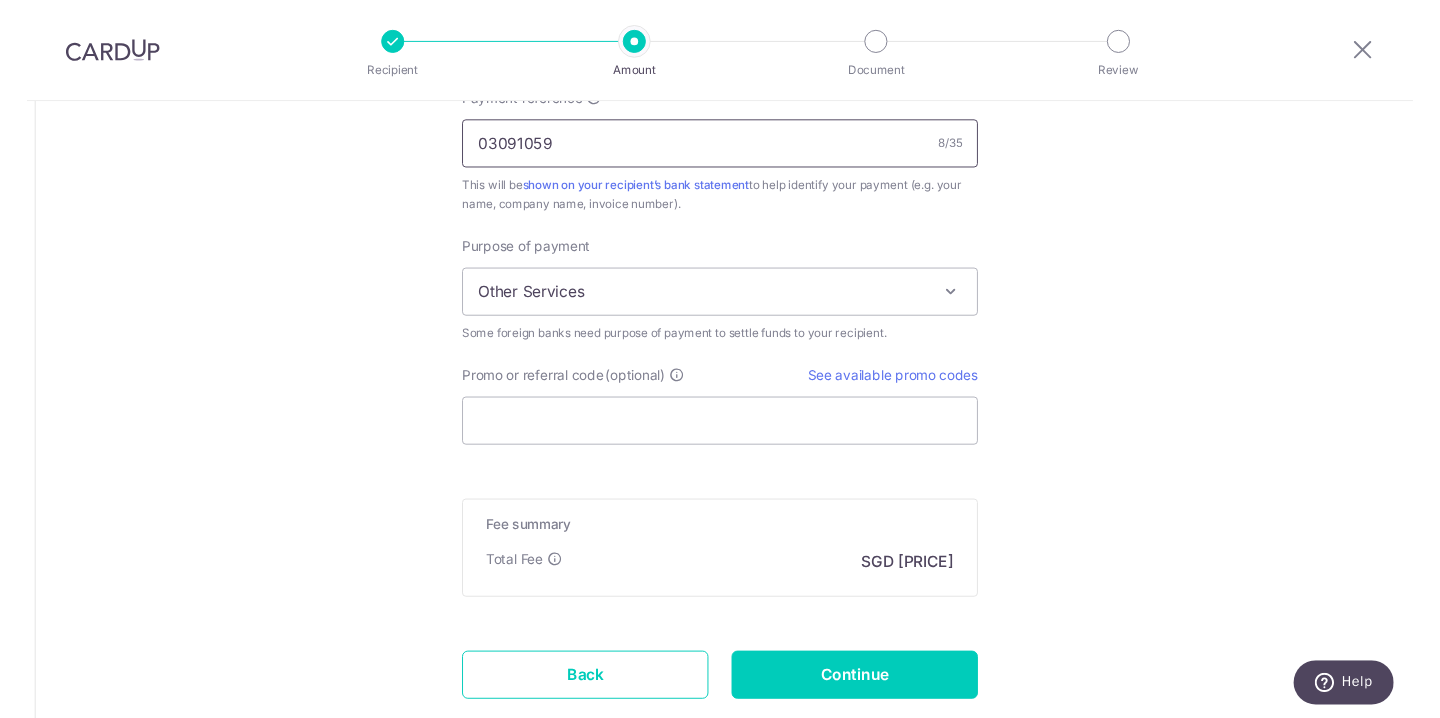 scroll, scrollTop: 1650, scrollLeft: 0, axis: vertical 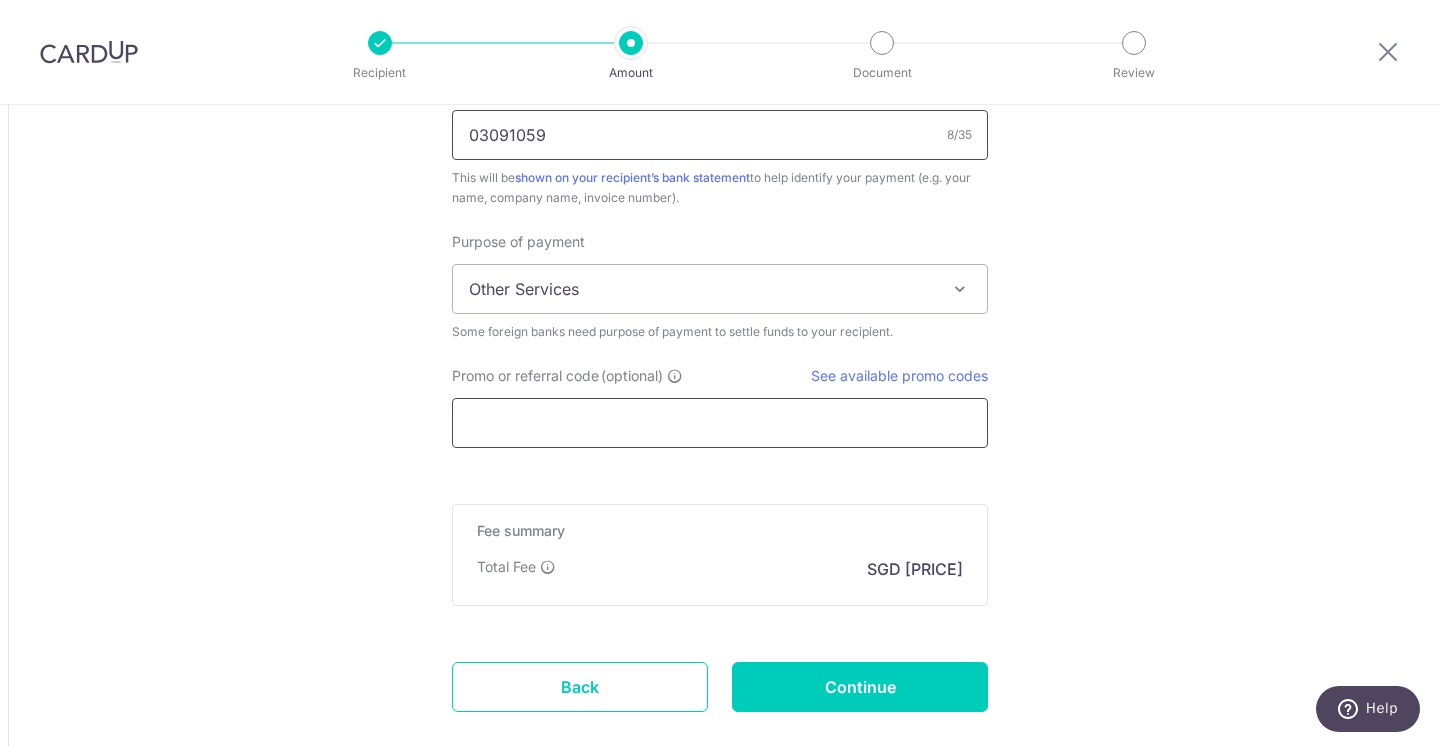 type on "03091059" 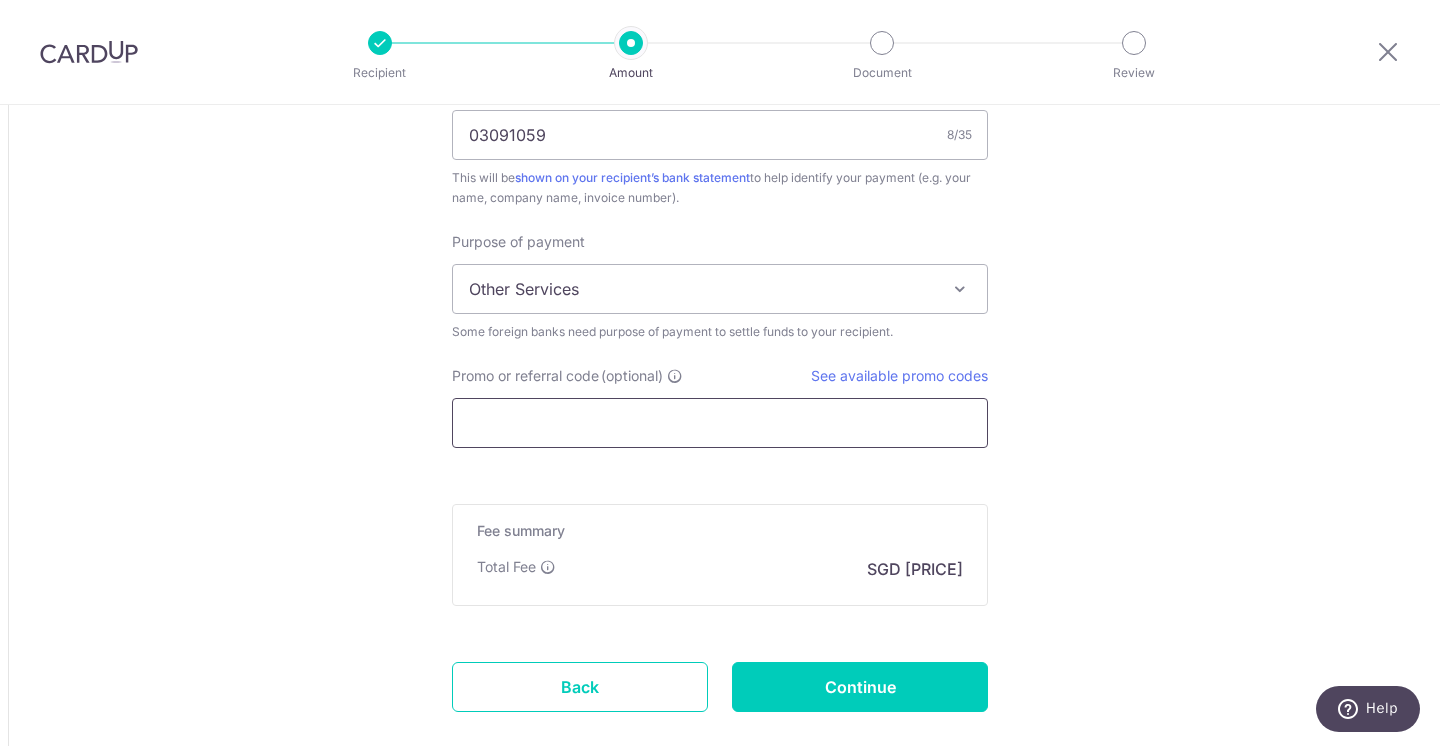 click on "Promo or referral code
(optional)" at bounding box center (720, 423) 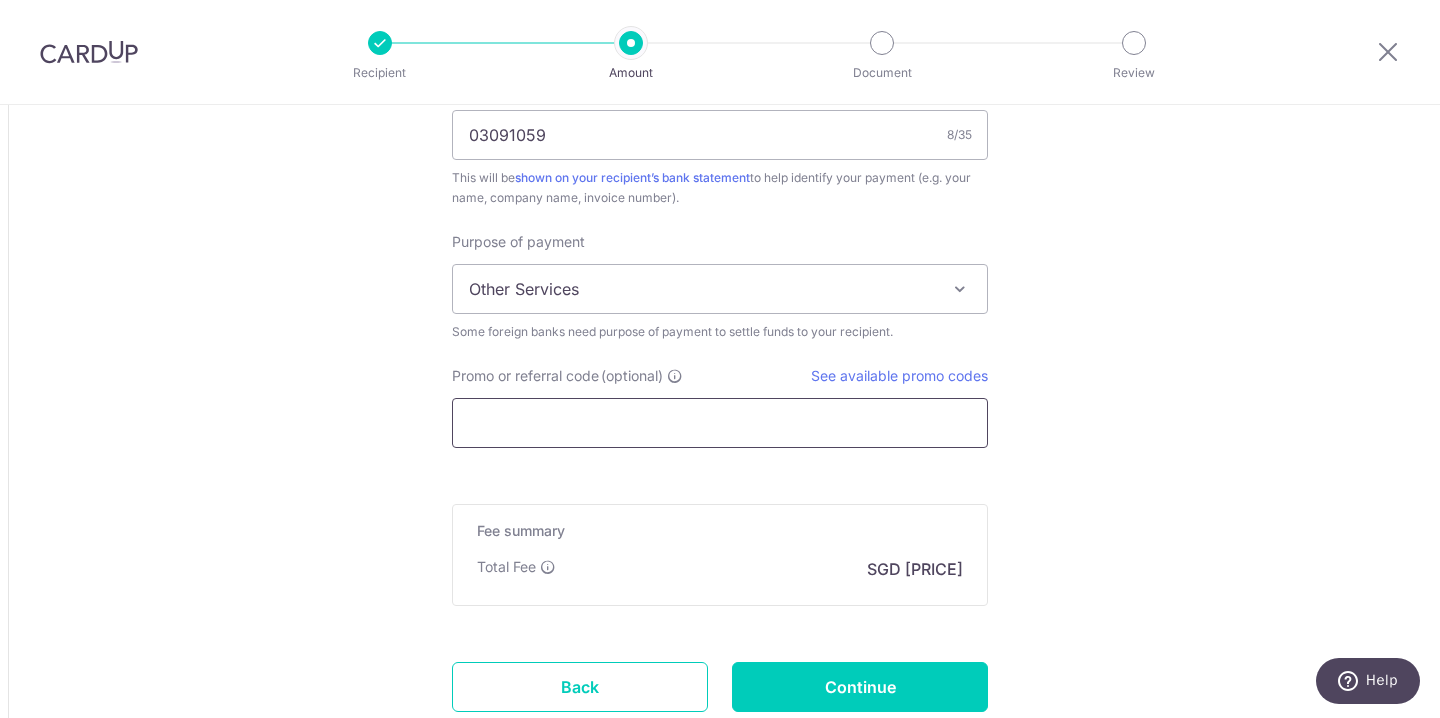 paste on "GLOBE185" 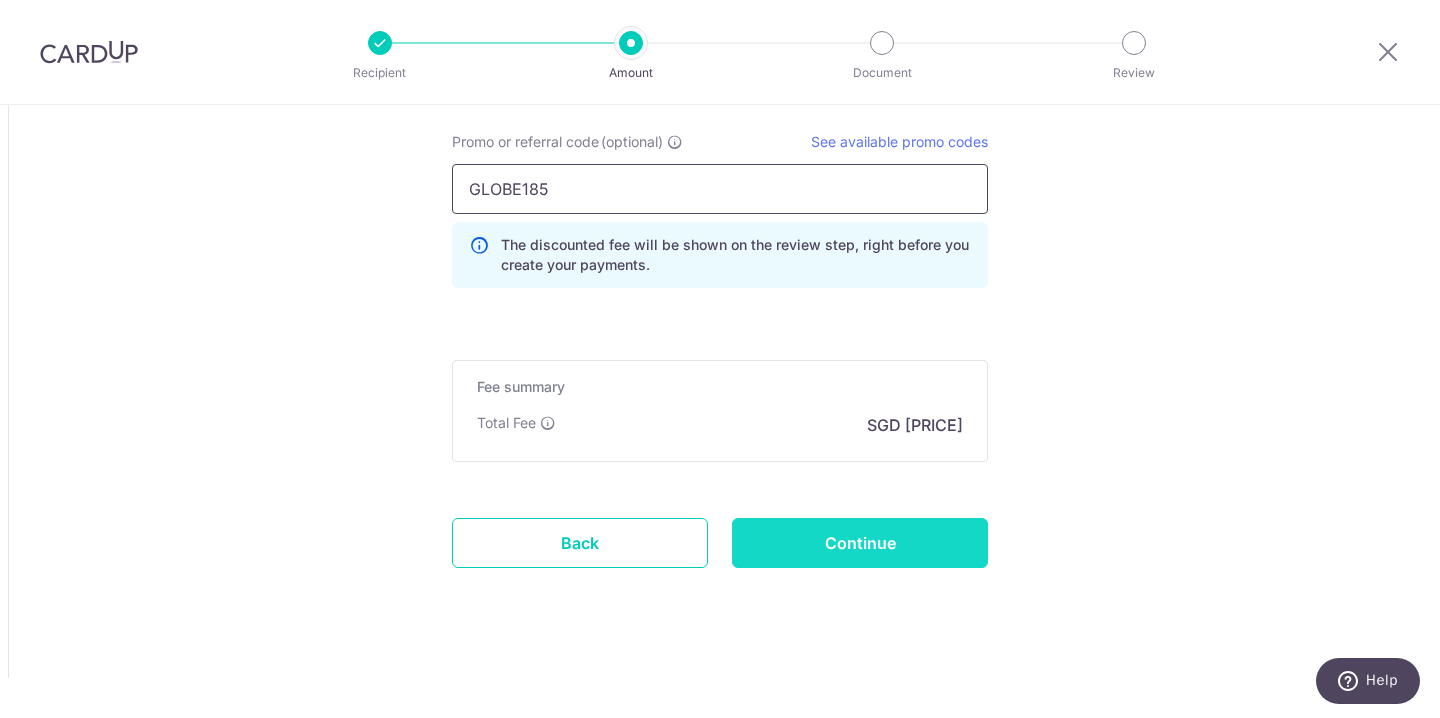scroll, scrollTop: 1884, scrollLeft: 0, axis: vertical 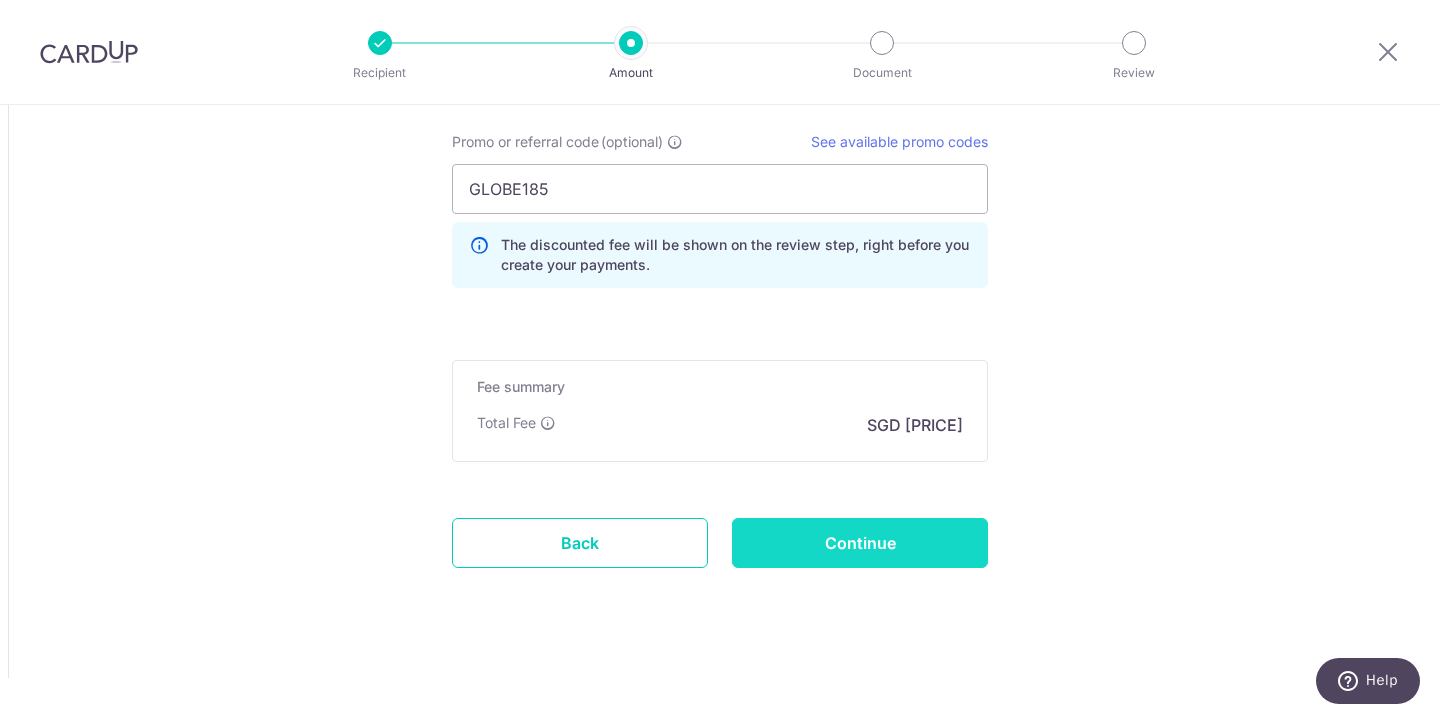 click on "Continue" at bounding box center [860, 543] 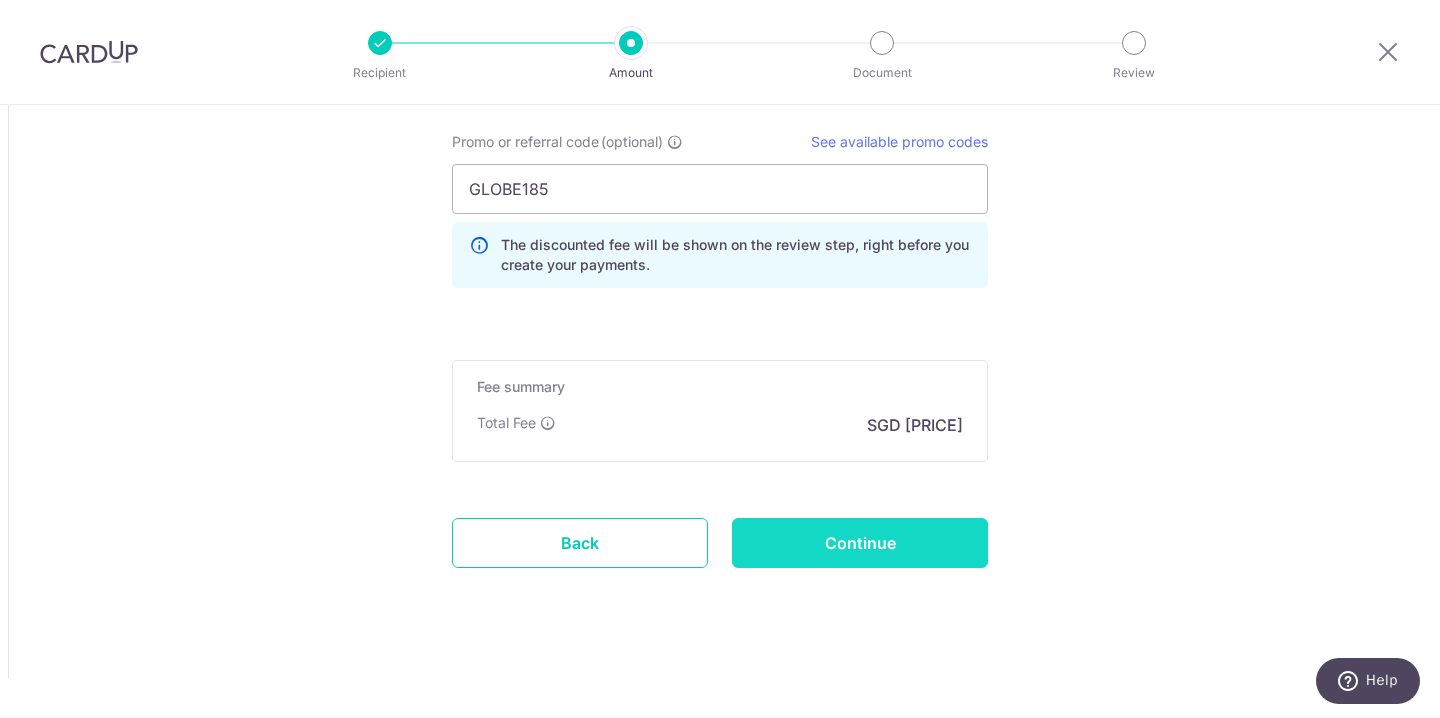 type on "Create Schedule" 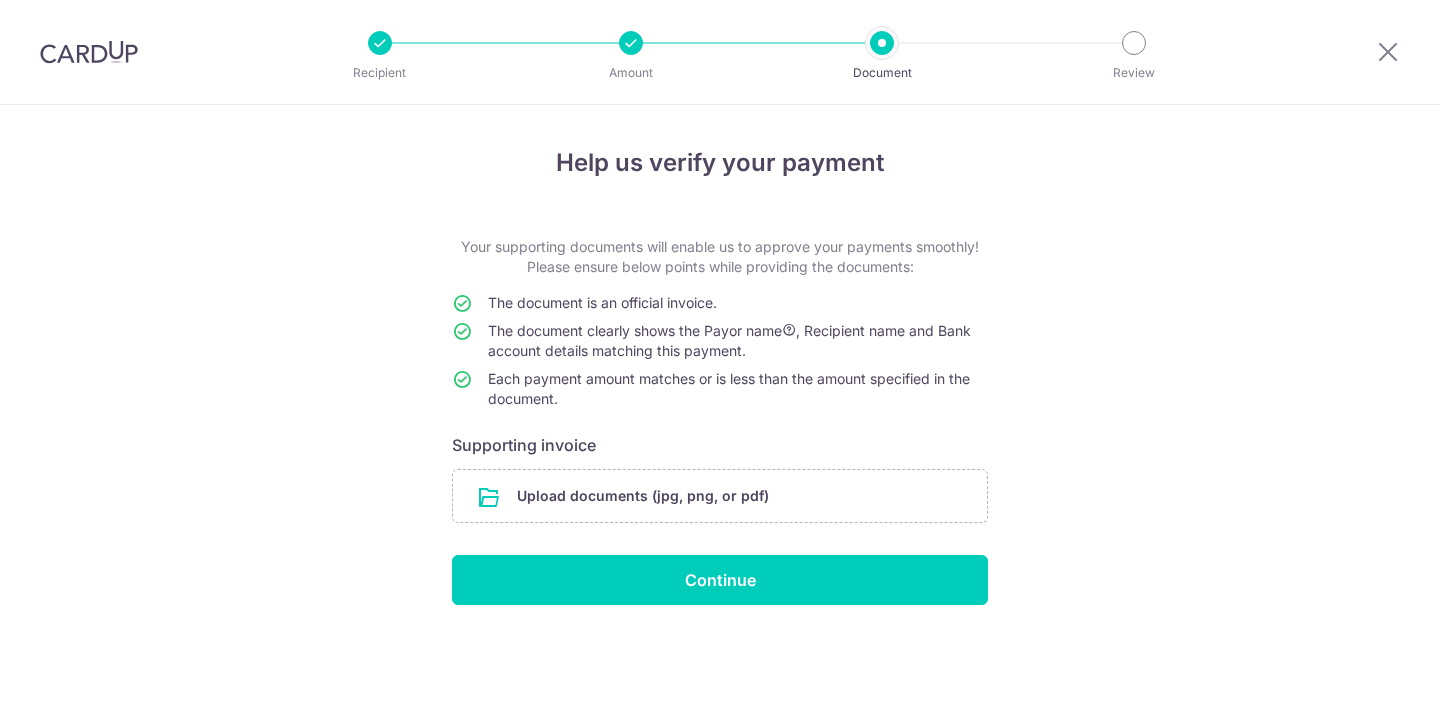 scroll, scrollTop: 0, scrollLeft: 0, axis: both 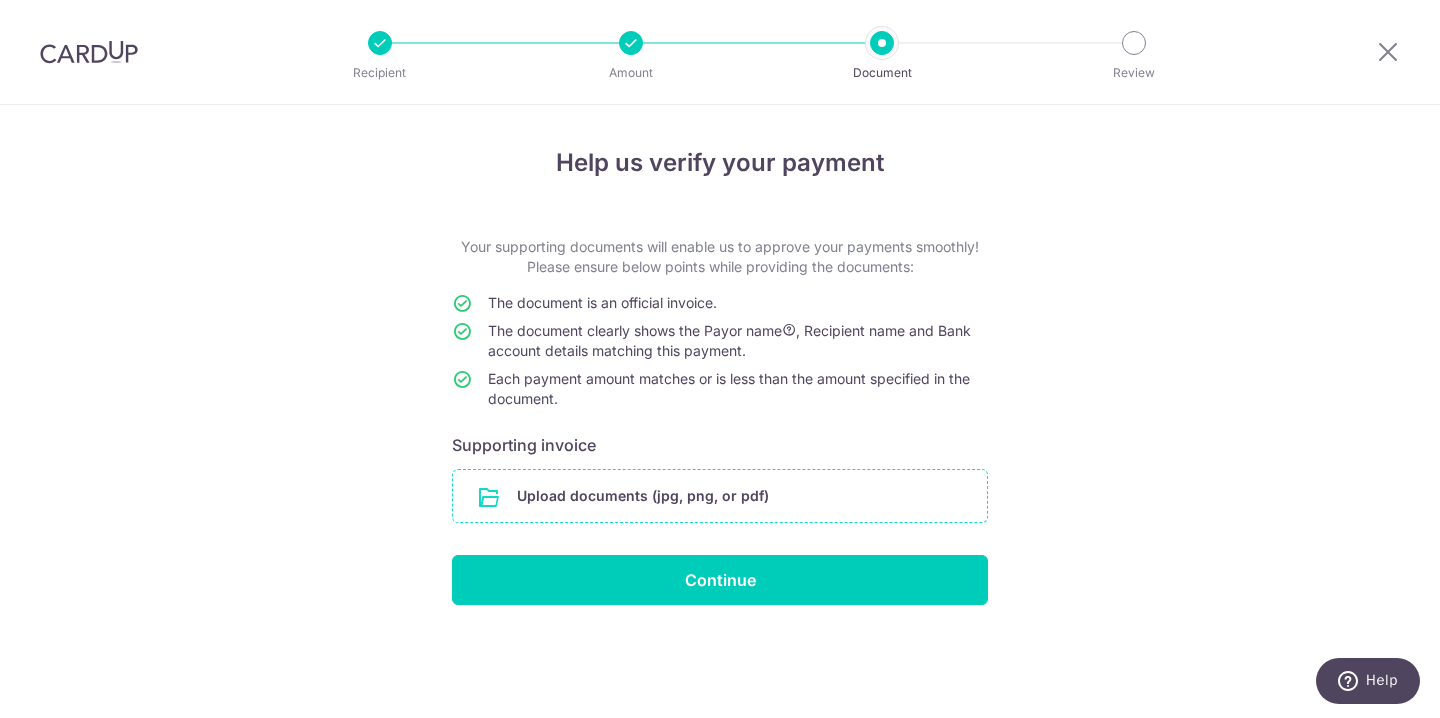 click at bounding box center [720, 496] 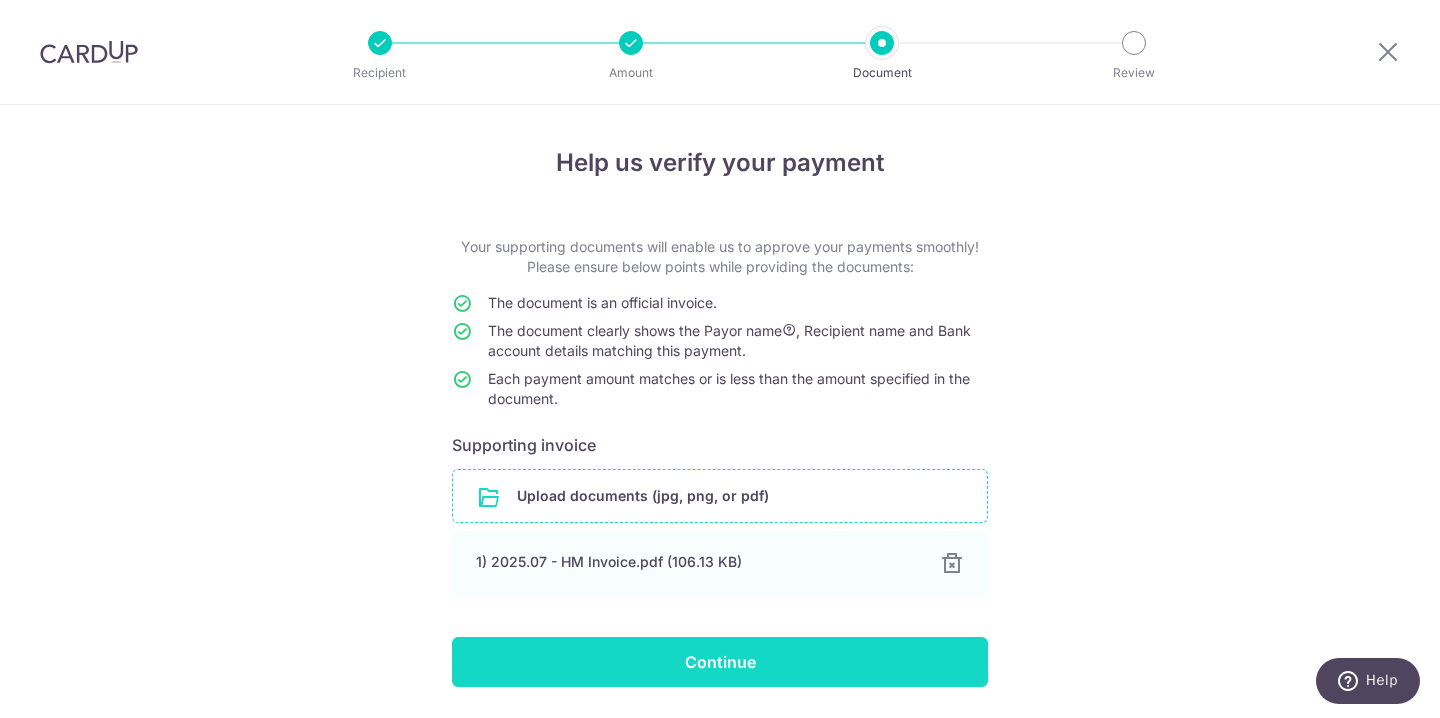 click on "Continue" at bounding box center (720, 662) 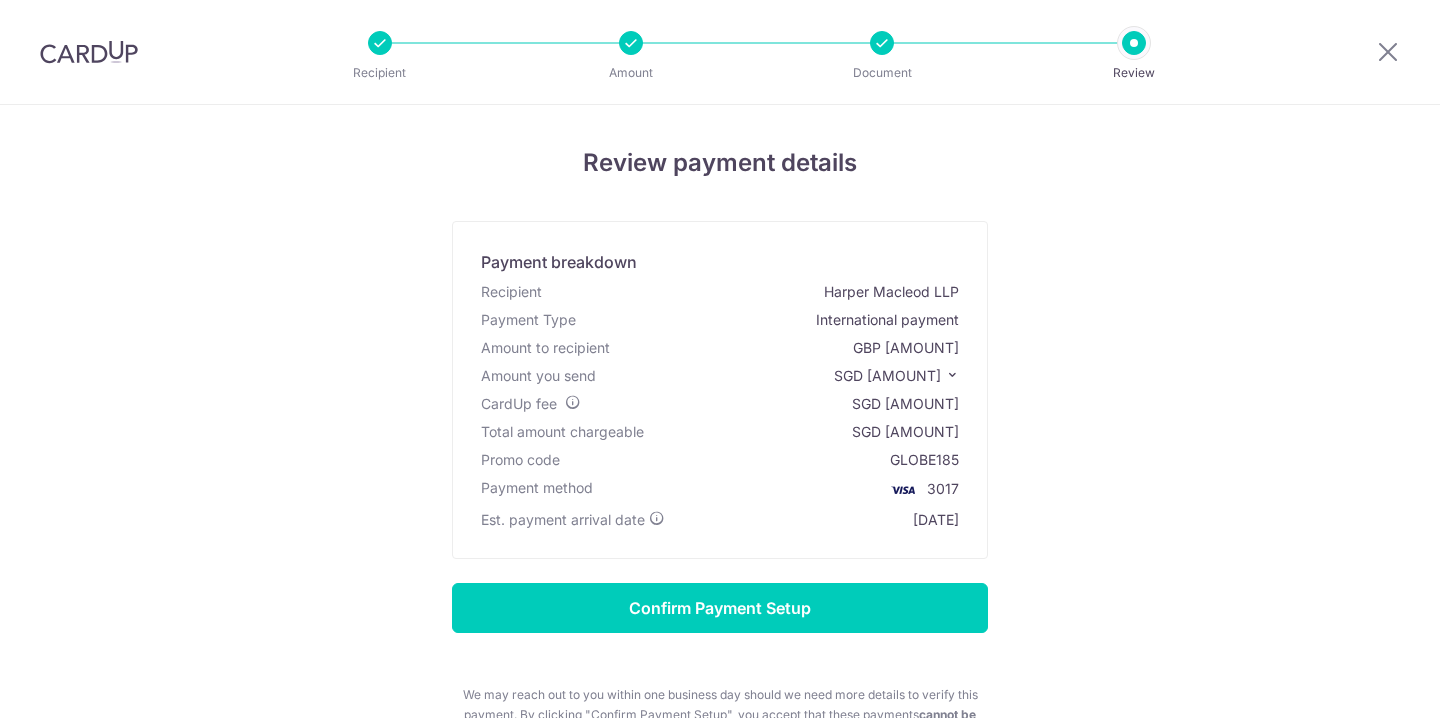 scroll, scrollTop: 0, scrollLeft: 0, axis: both 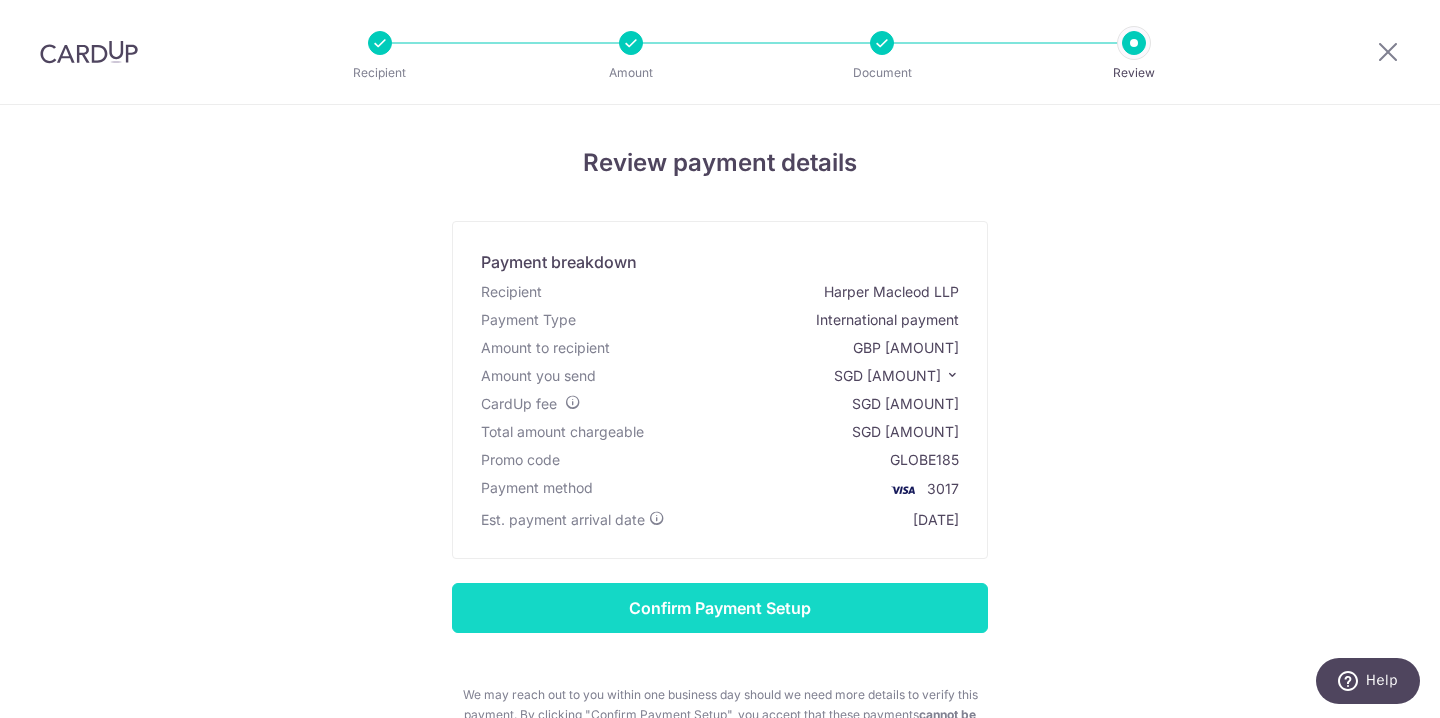 click on "Confirm Payment Setup" at bounding box center [720, 608] 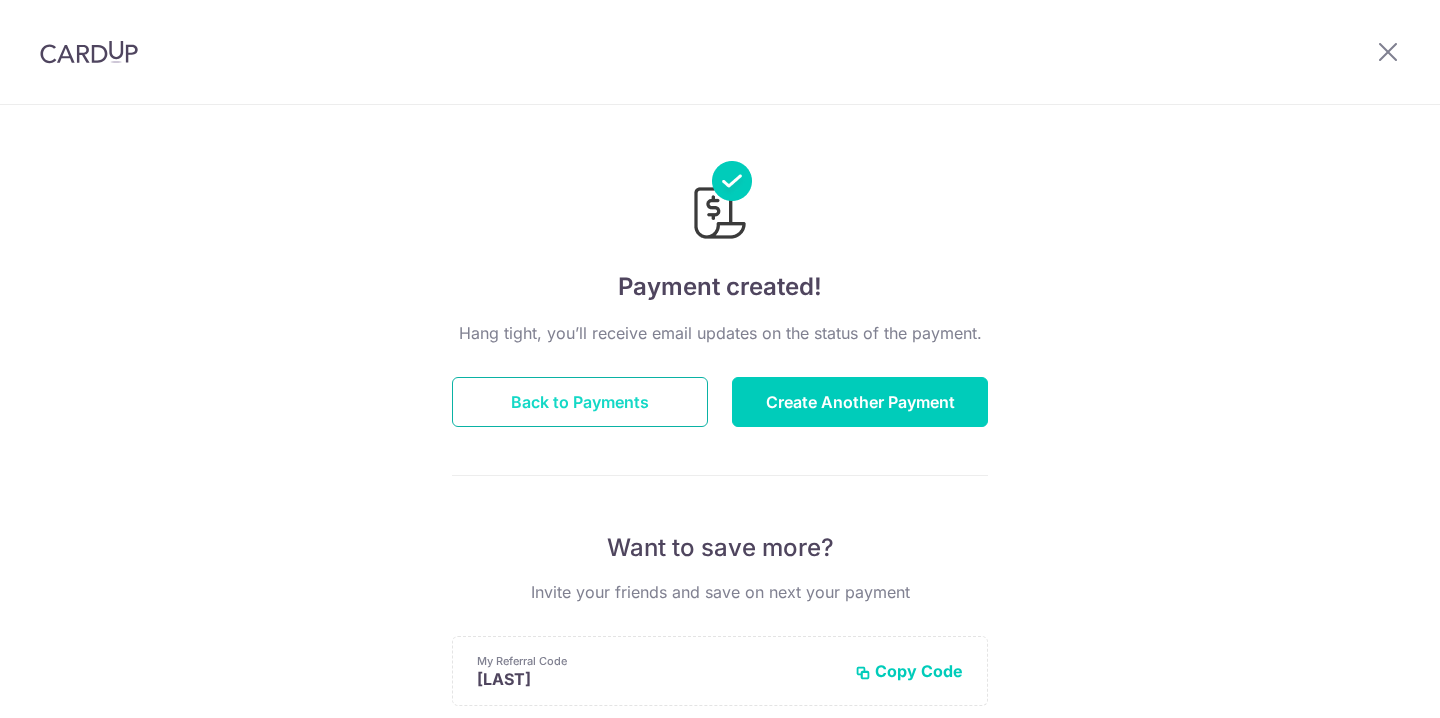 scroll, scrollTop: 0, scrollLeft: 0, axis: both 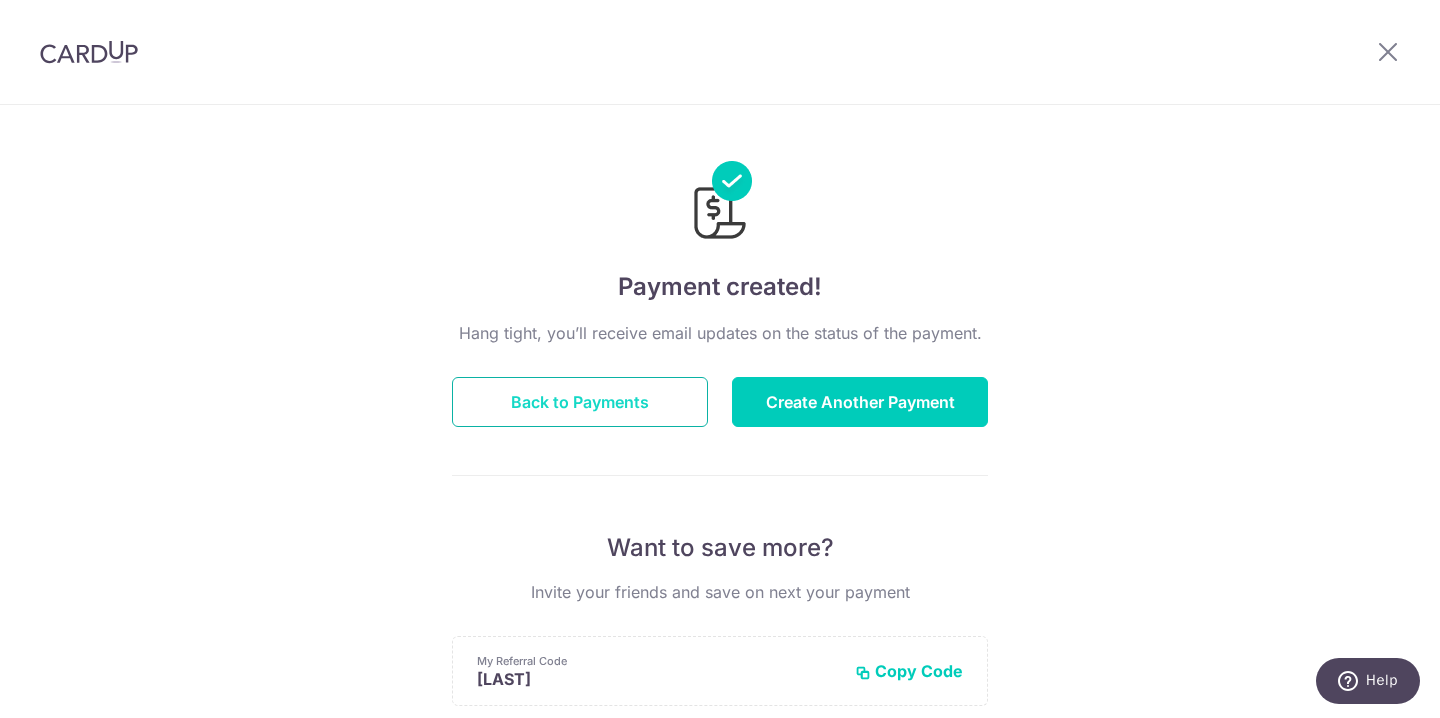 click on "Back to Payments" at bounding box center [580, 402] 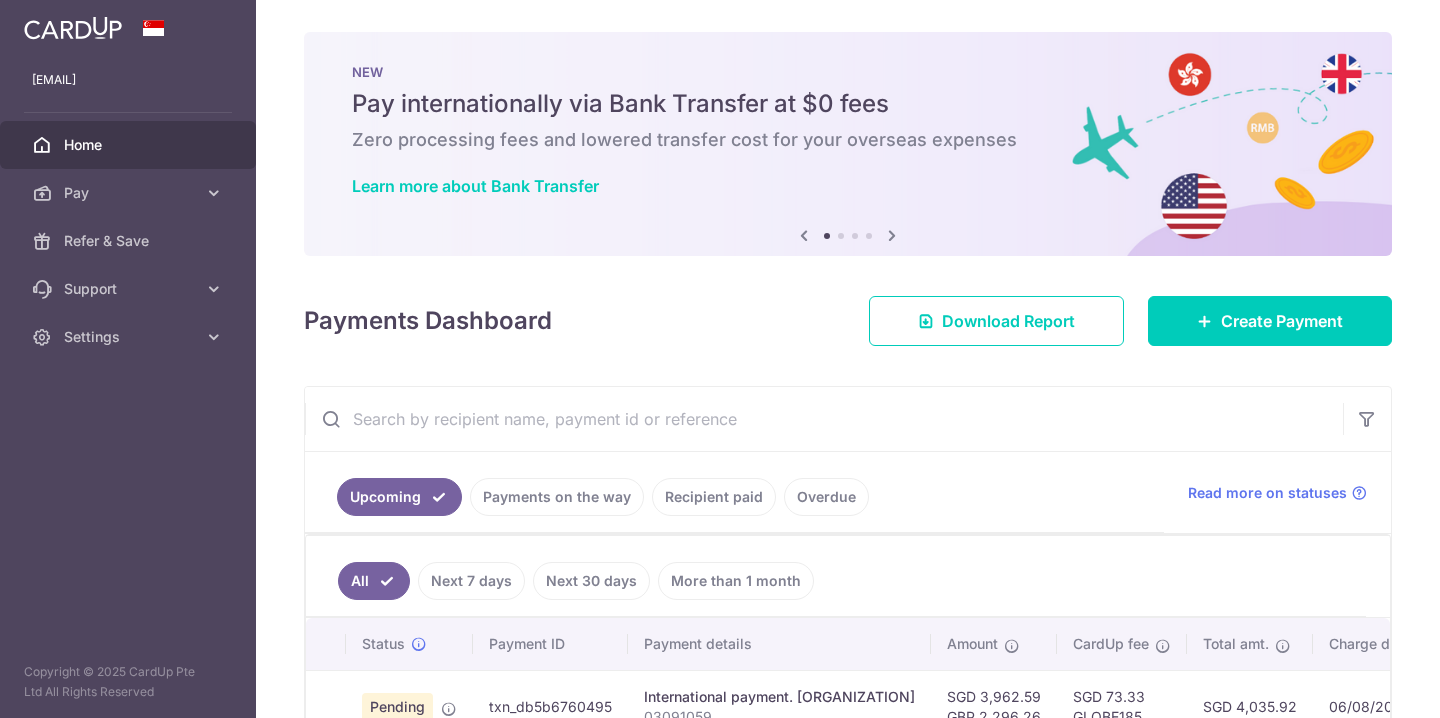 scroll, scrollTop: 0, scrollLeft: 0, axis: both 